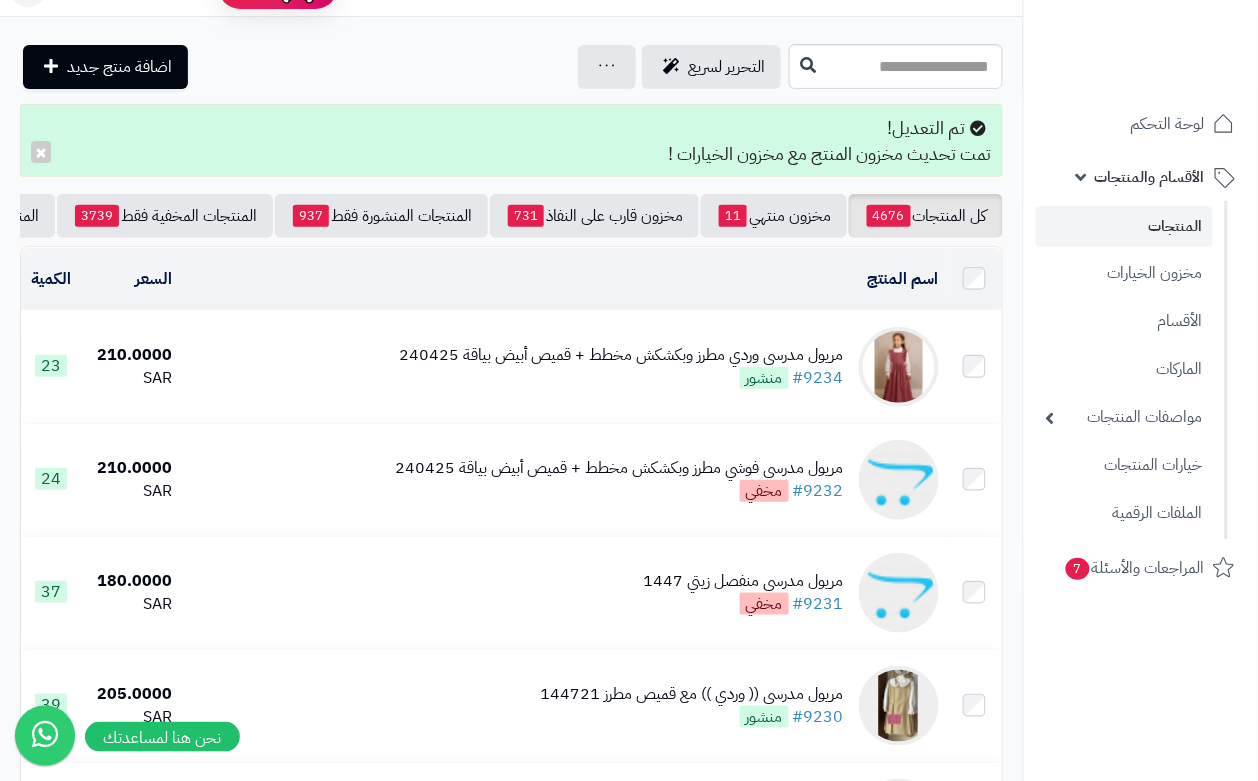 scroll, scrollTop: 0, scrollLeft: 0, axis: both 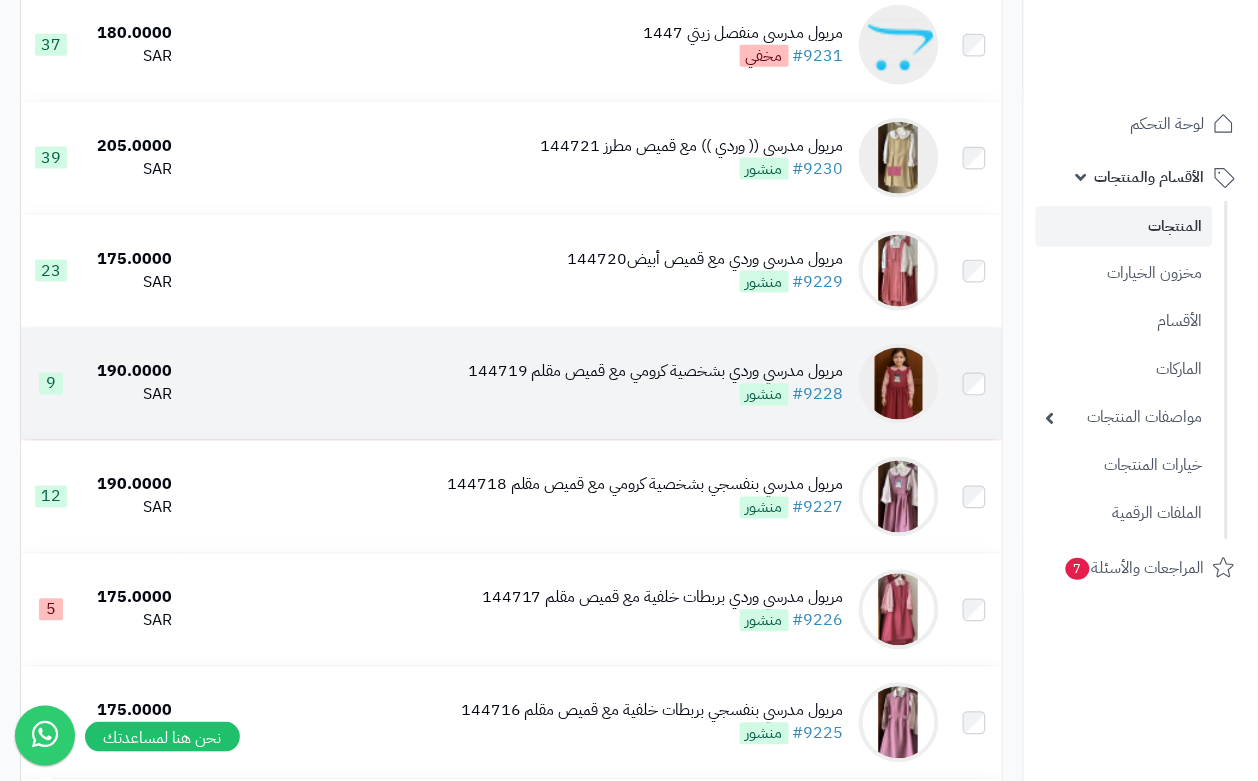 click on "مريول مدرسي وردي بشخصية كرومي مع قميص مقلم 144719" at bounding box center [656, 372] 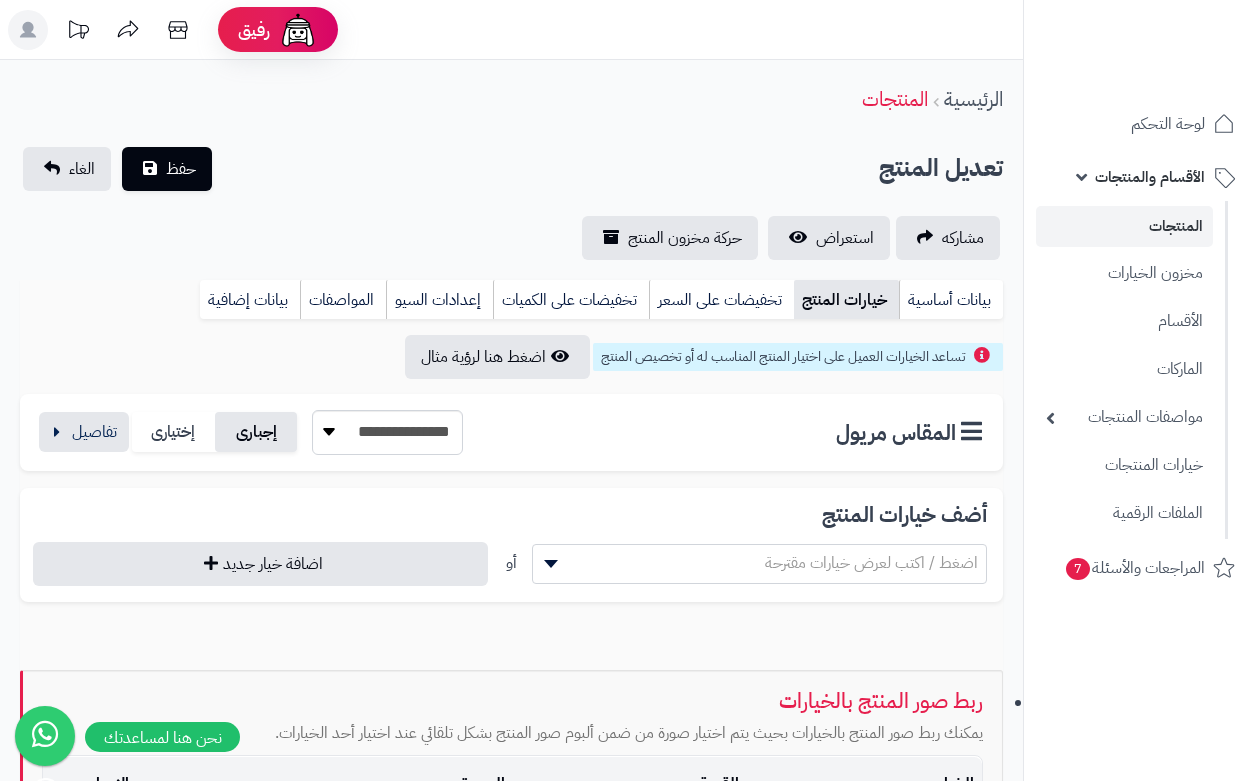 scroll, scrollTop: 0, scrollLeft: 0, axis: both 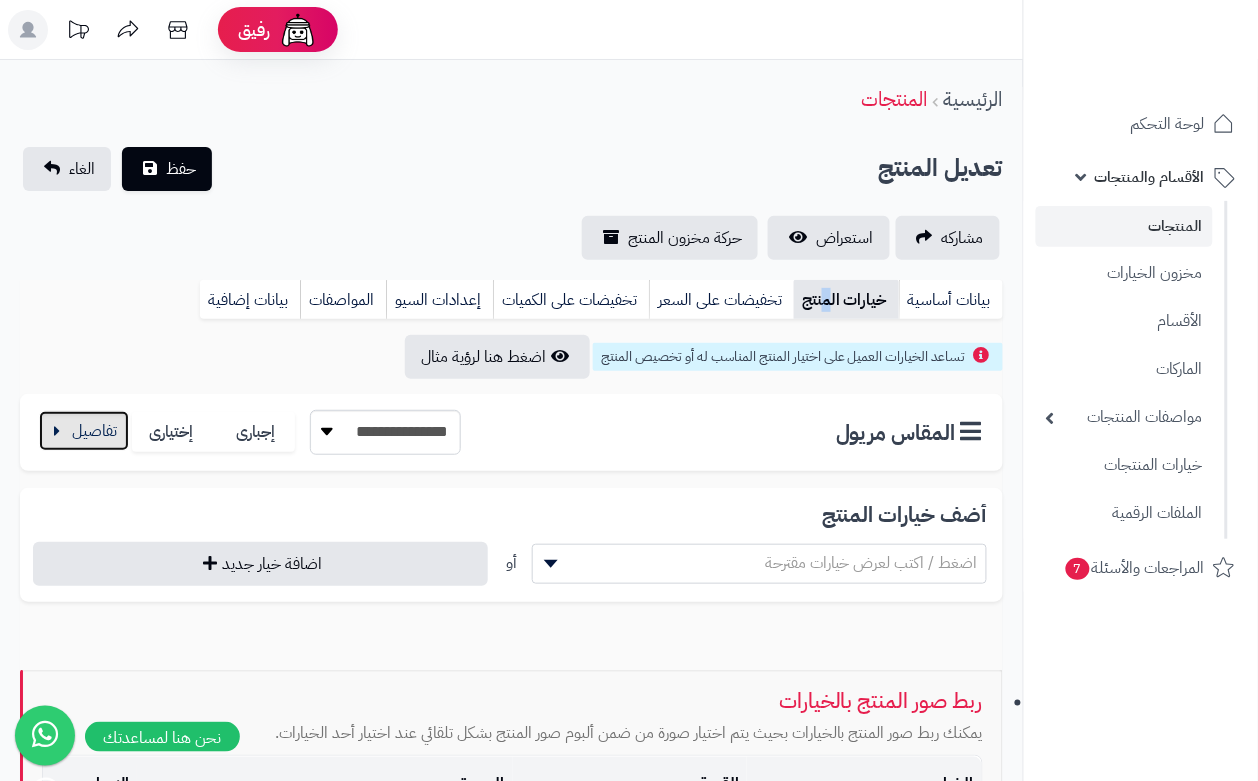 click at bounding box center [84, 431] 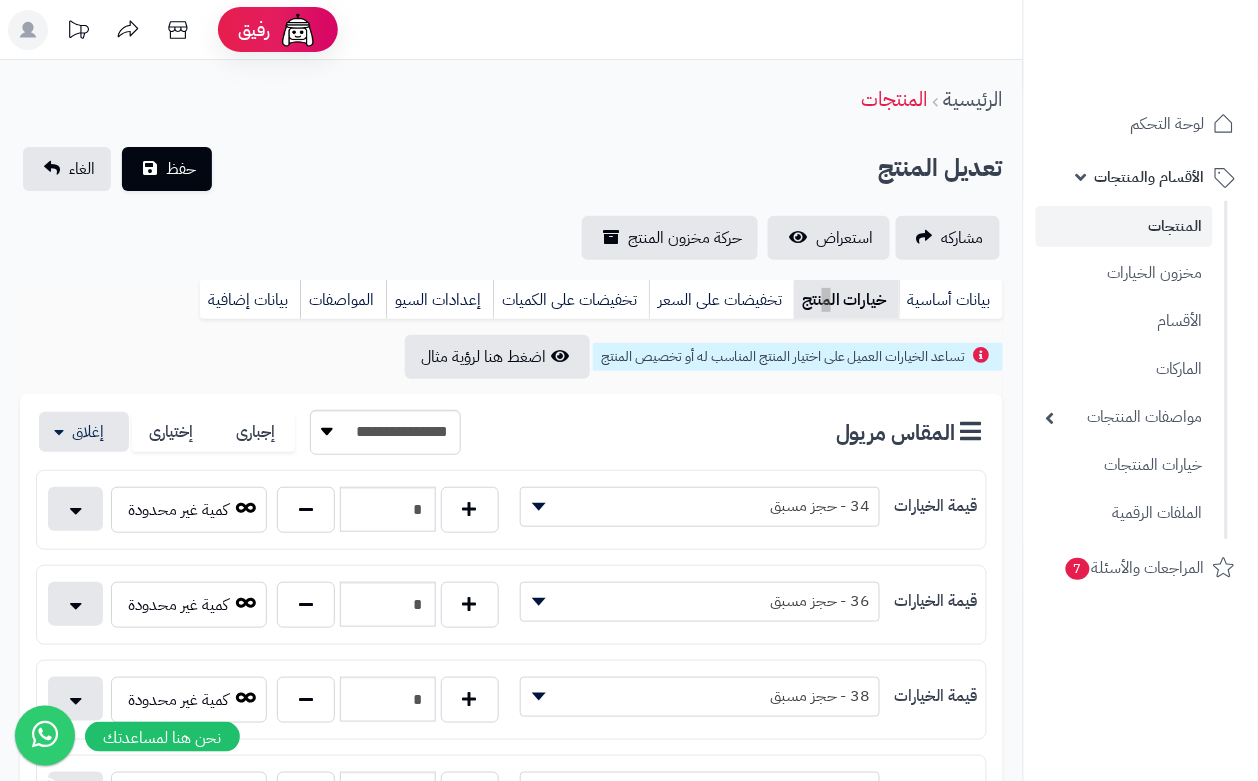 scroll, scrollTop: 125, scrollLeft: 0, axis: vertical 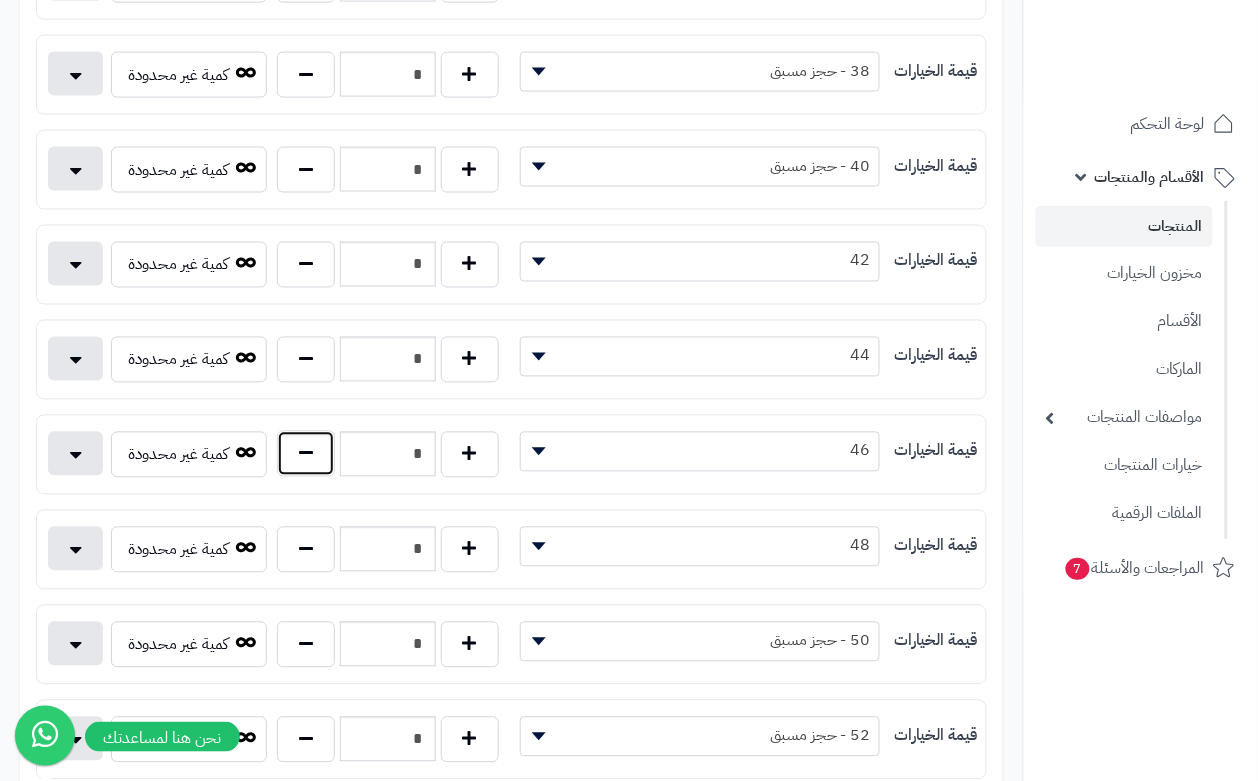 click at bounding box center (306, 454) 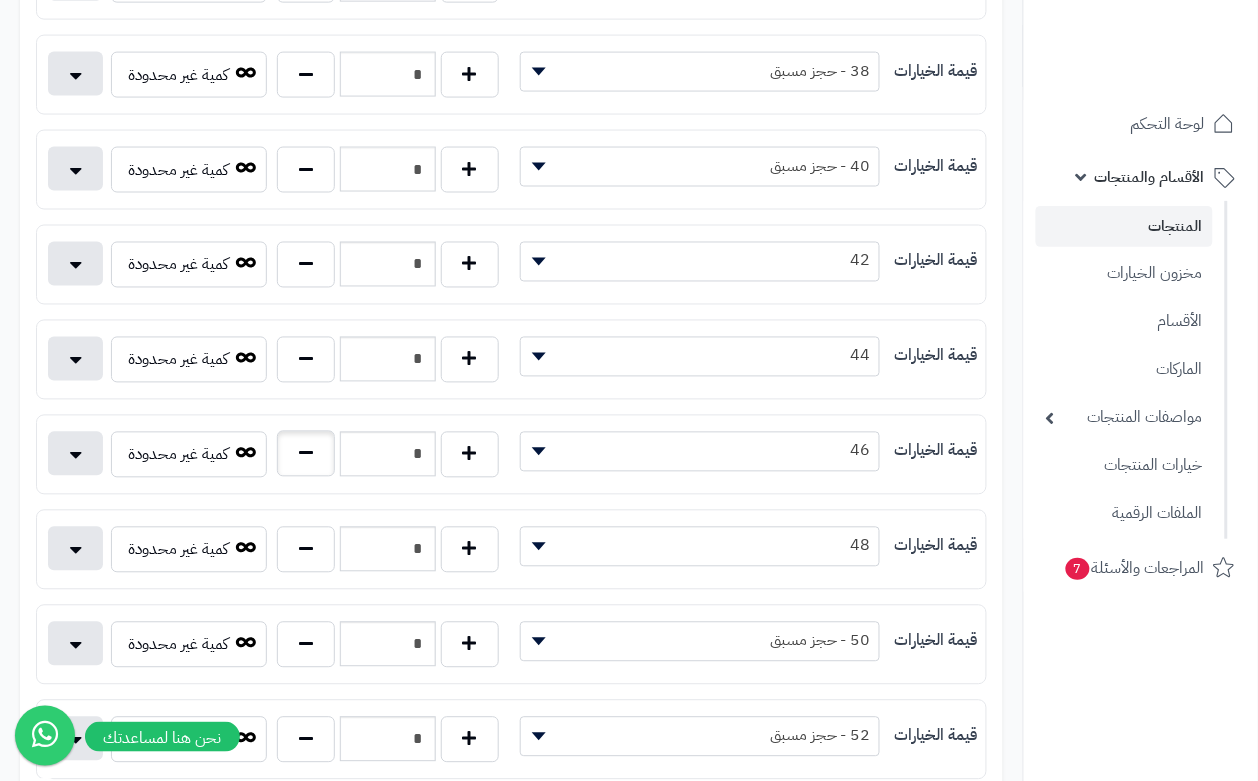 type on "*" 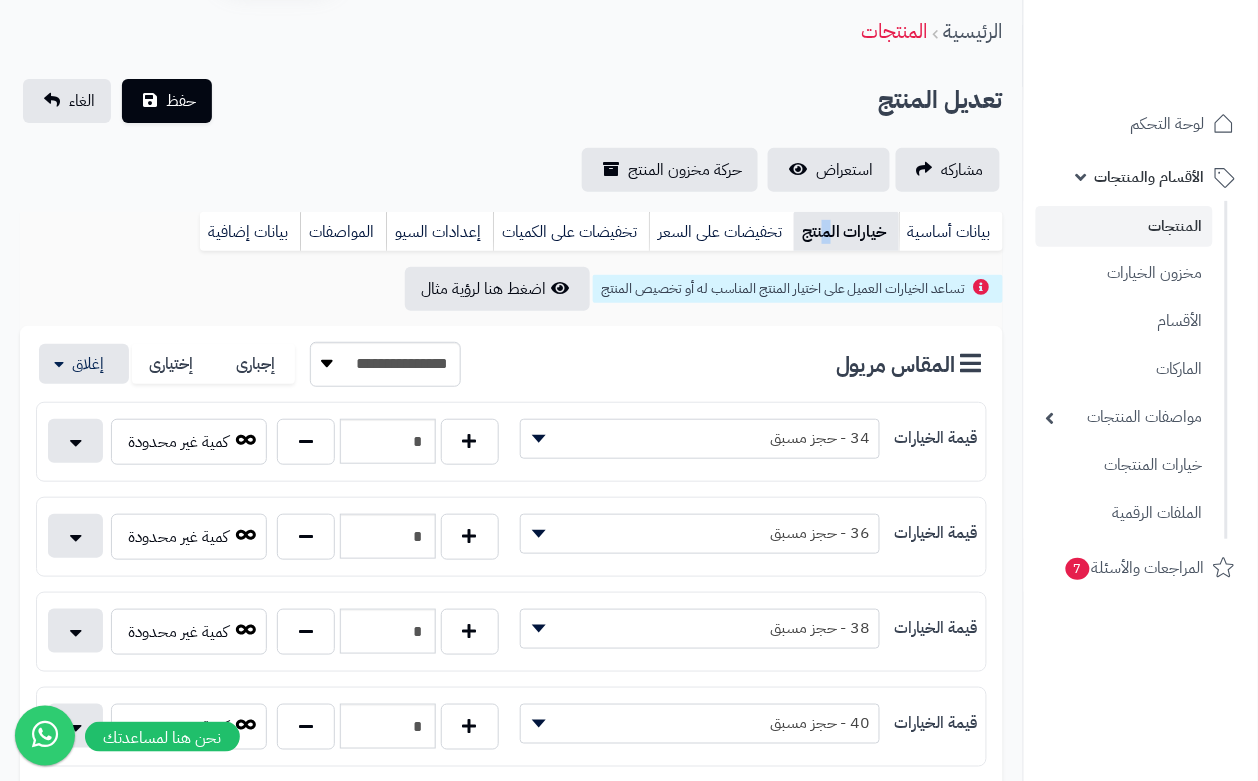 scroll, scrollTop: 0, scrollLeft: 0, axis: both 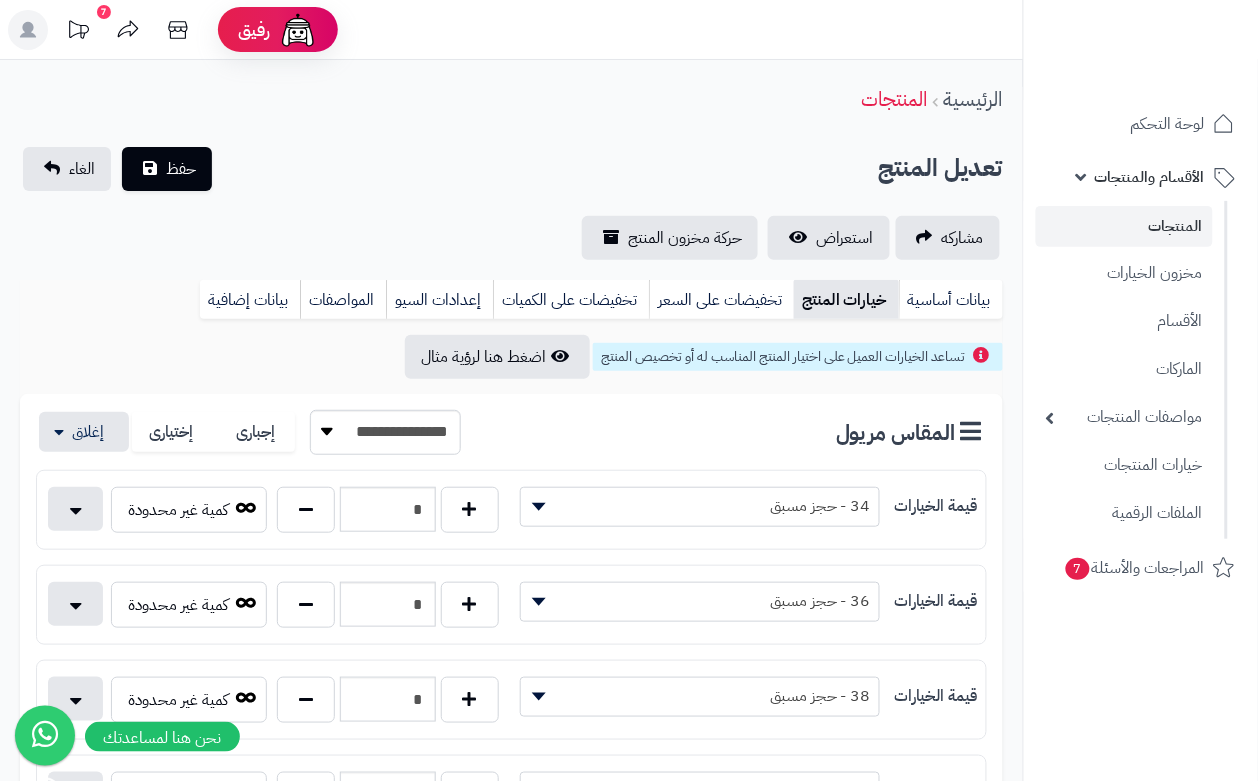 click on "تعديل المنتج
حفظ
الغاء" at bounding box center (511, 169) 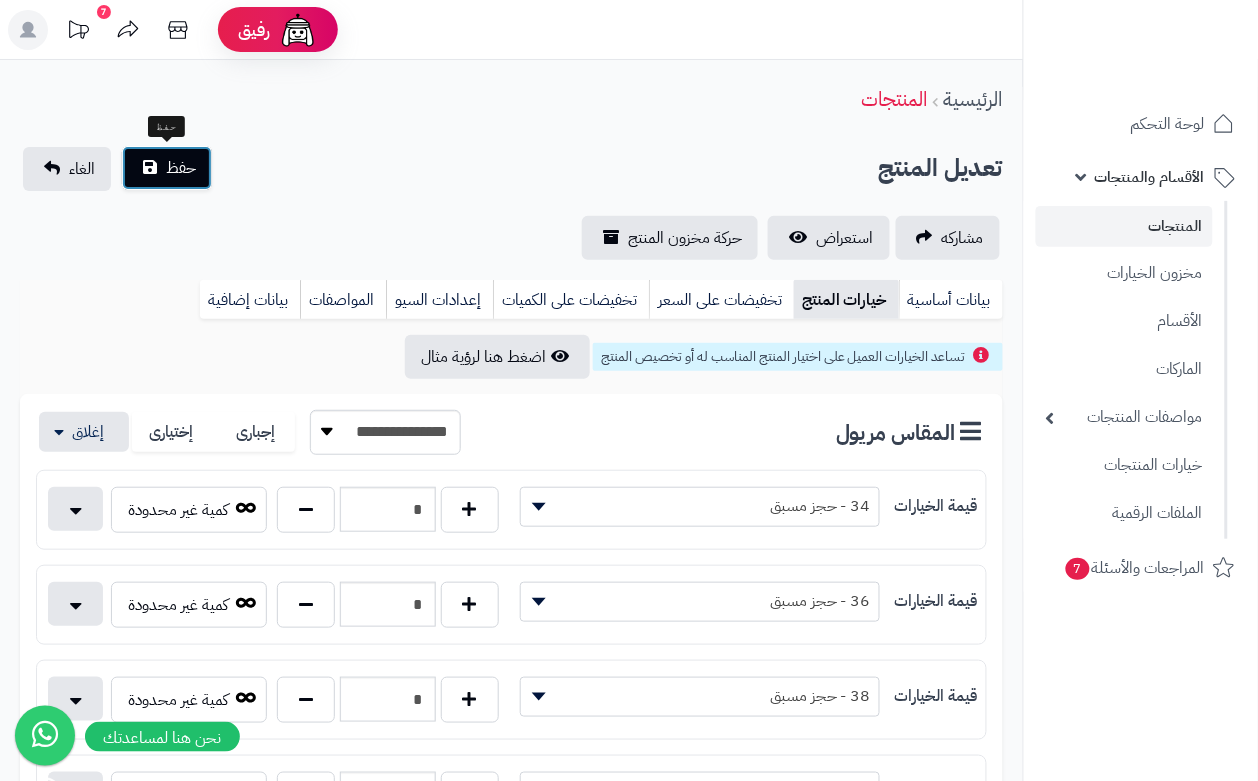 click on "حفظ" at bounding box center (167, 168) 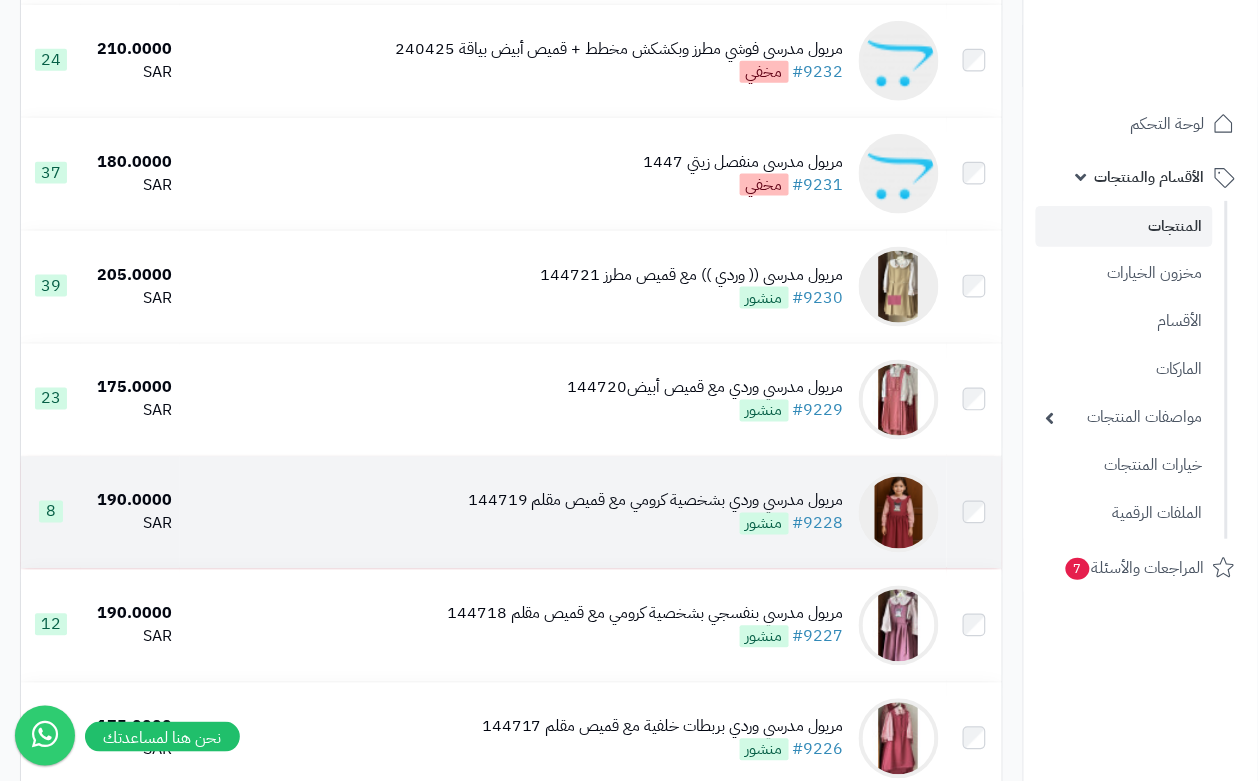 scroll, scrollTop: 500, scrollLeft: 0, axis: vertical 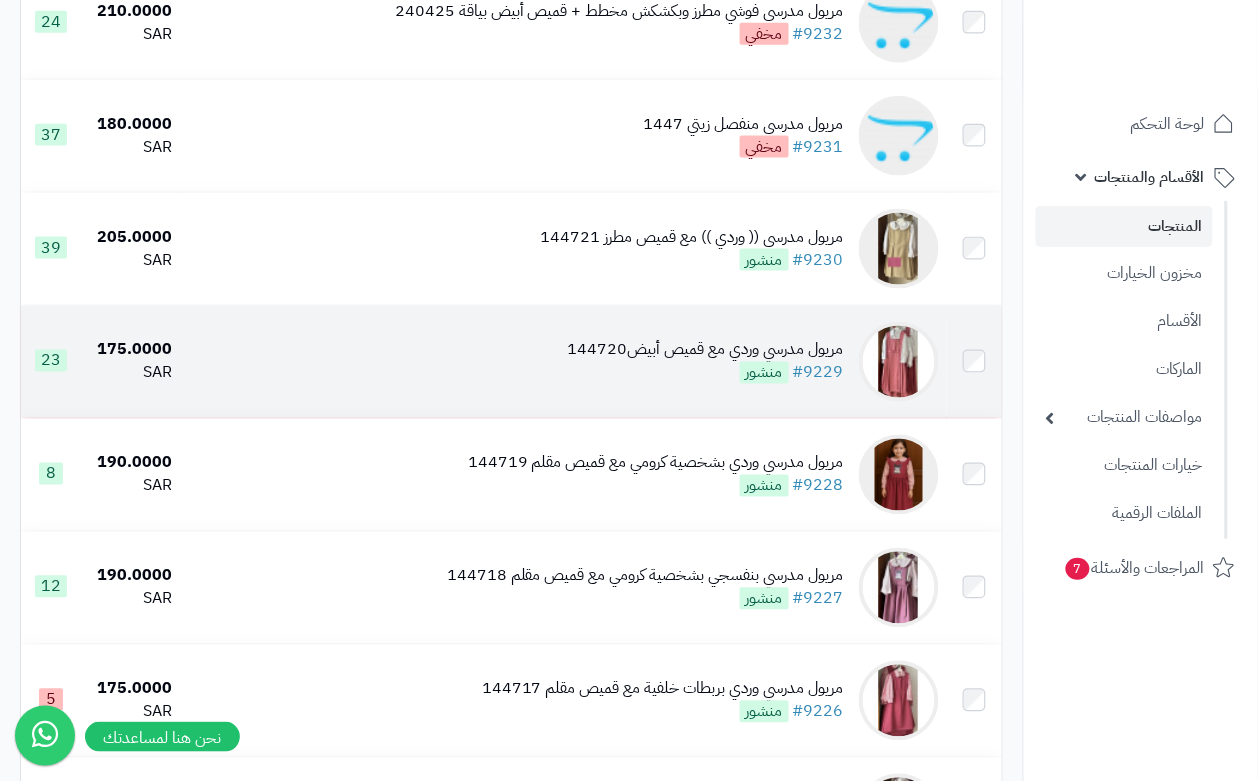 click on "مريول مدرسي وردي مع قميص  أبيض144720
#9229
منشور" at bounding box center (706, 362) 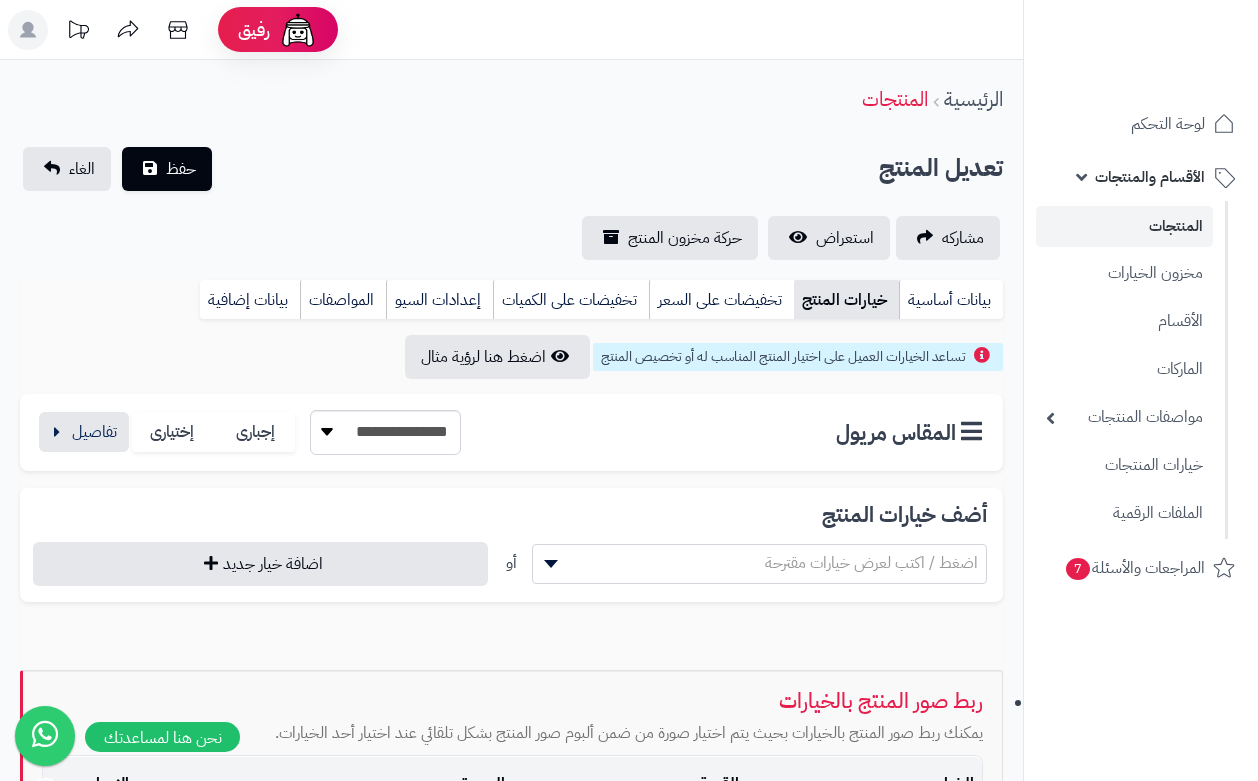 scroll, scrollTop: 0, scrollLeft: 0, axis: both 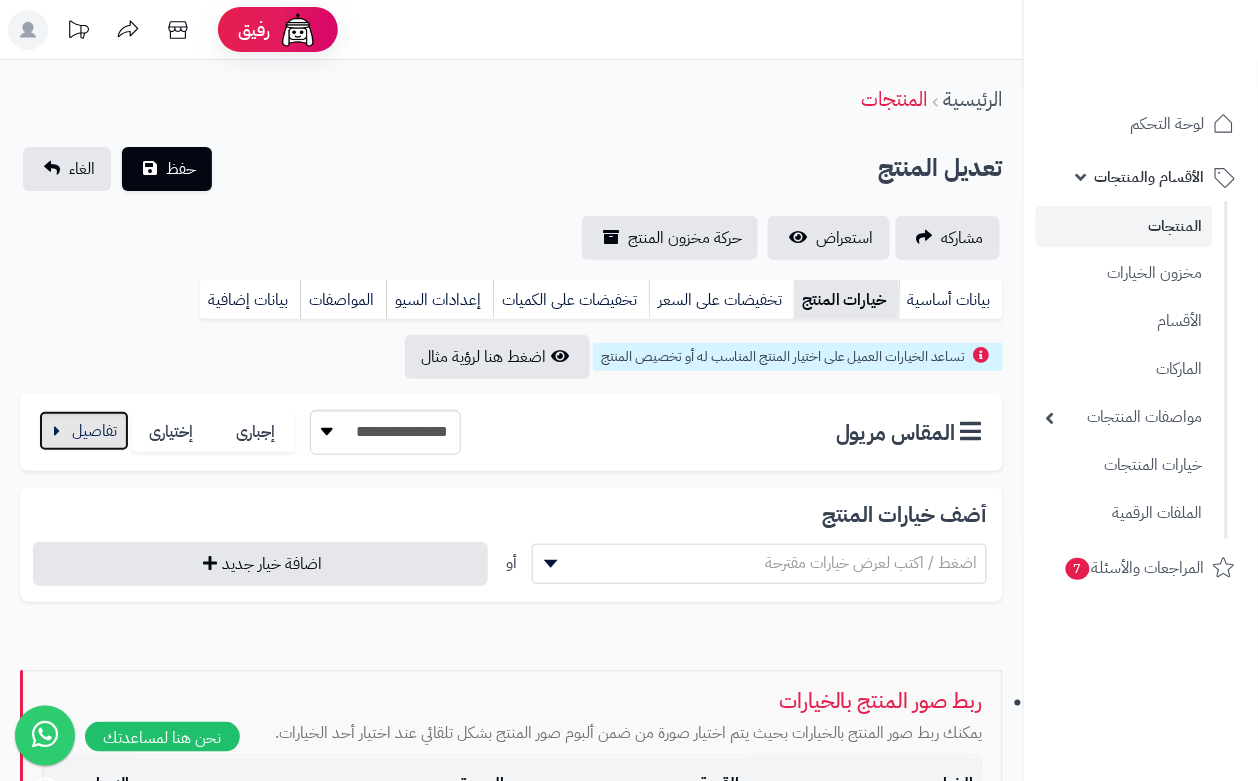 click at bounding box center [84, 431] 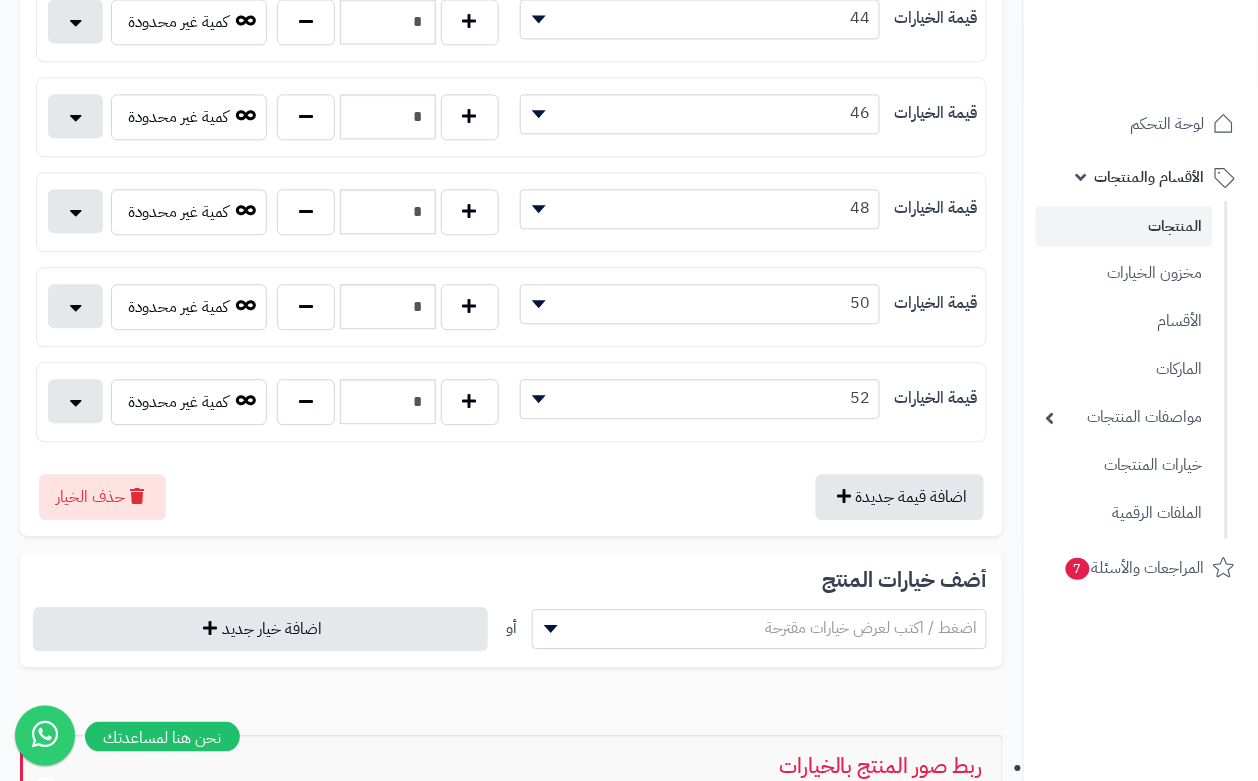 scroll, scrollTop: 962, scrollLeft: 0, axis: vertical 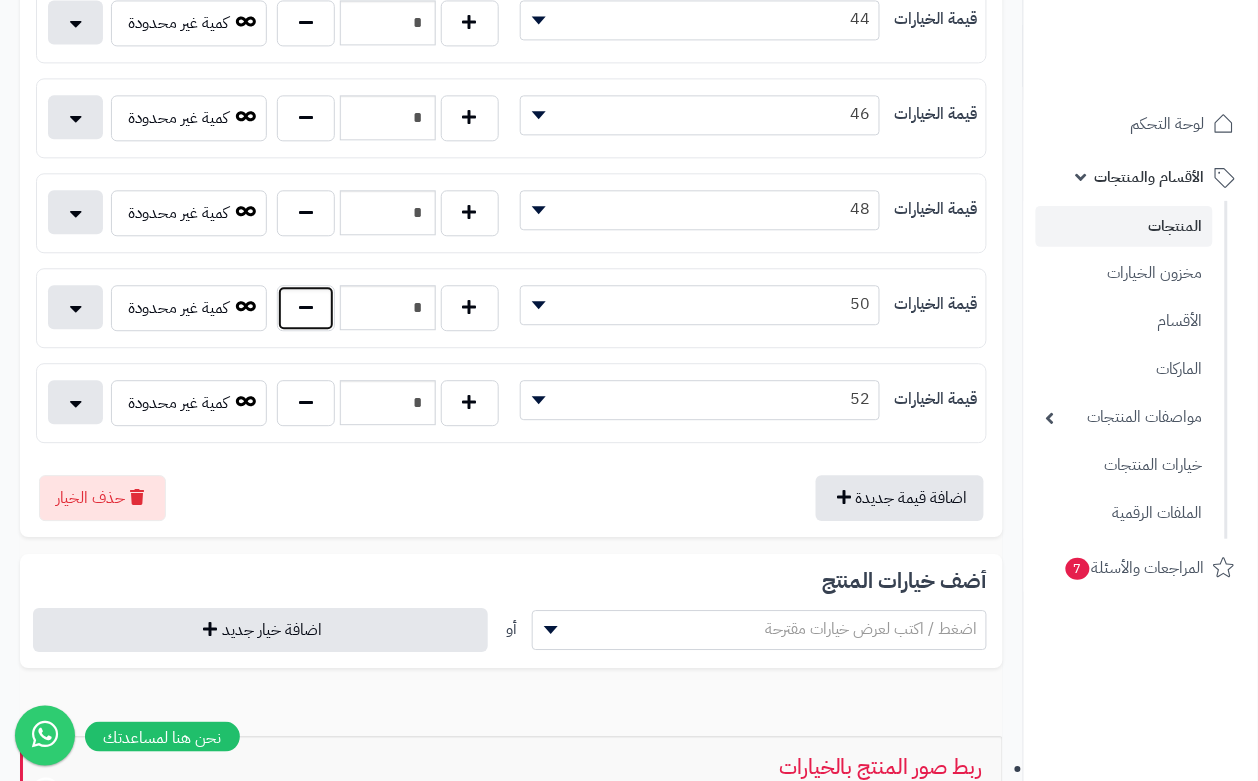 drag, startPoint x: 287, startPoint y: 317, endPoint x: 318, endPoint y: 338, distance: 37.44329 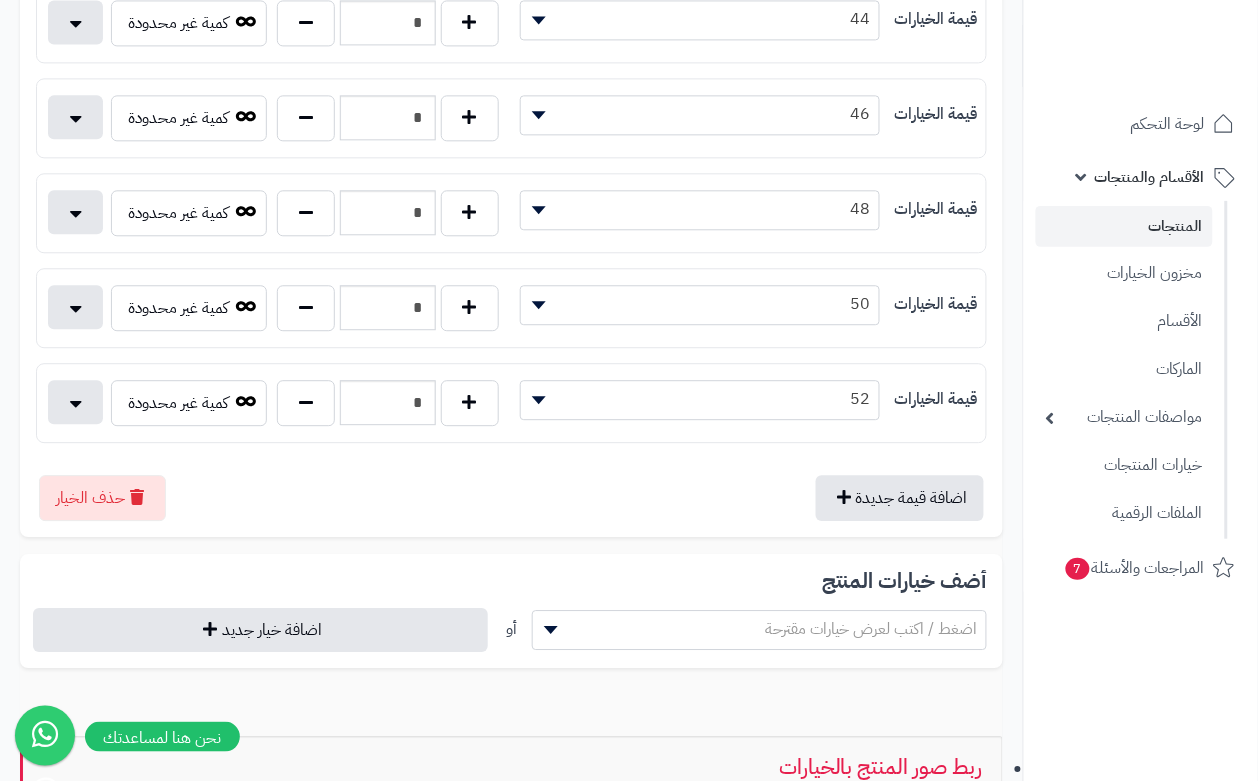 type on "*" 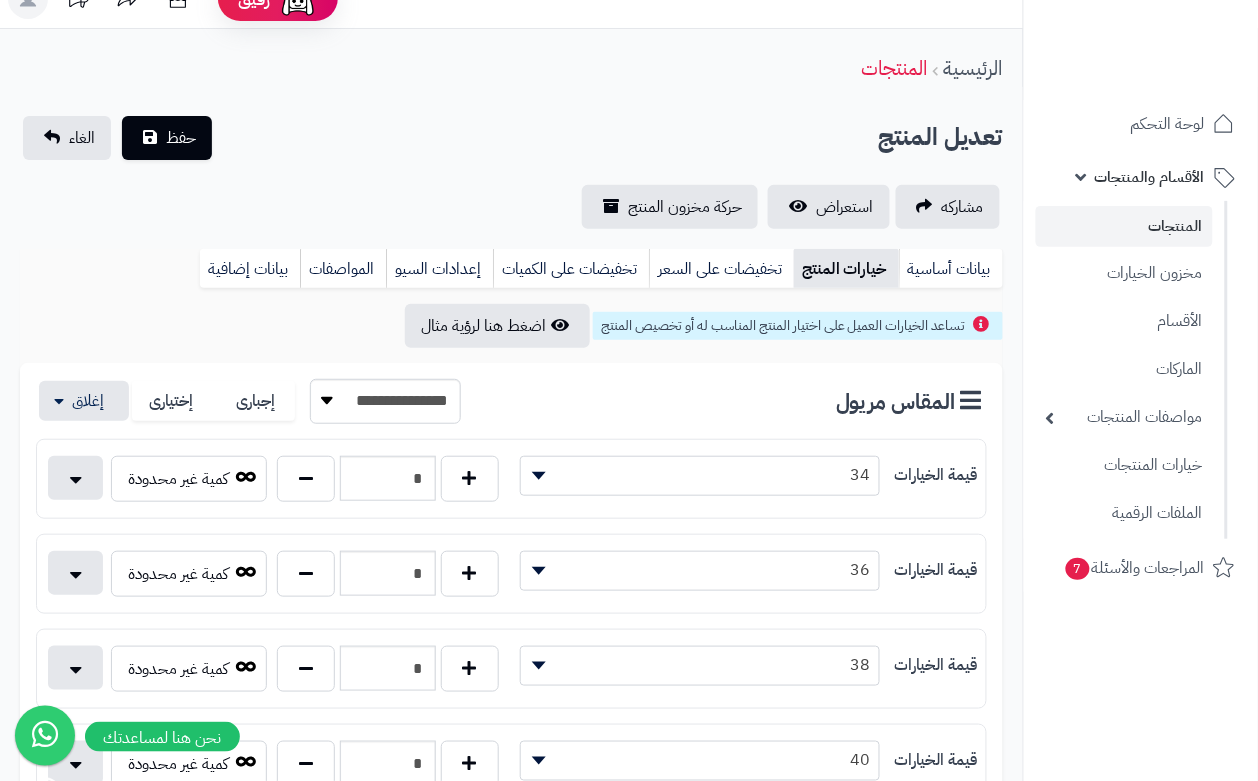 scroll, scrollTop: 0, scrollLeft: 0, axis: both 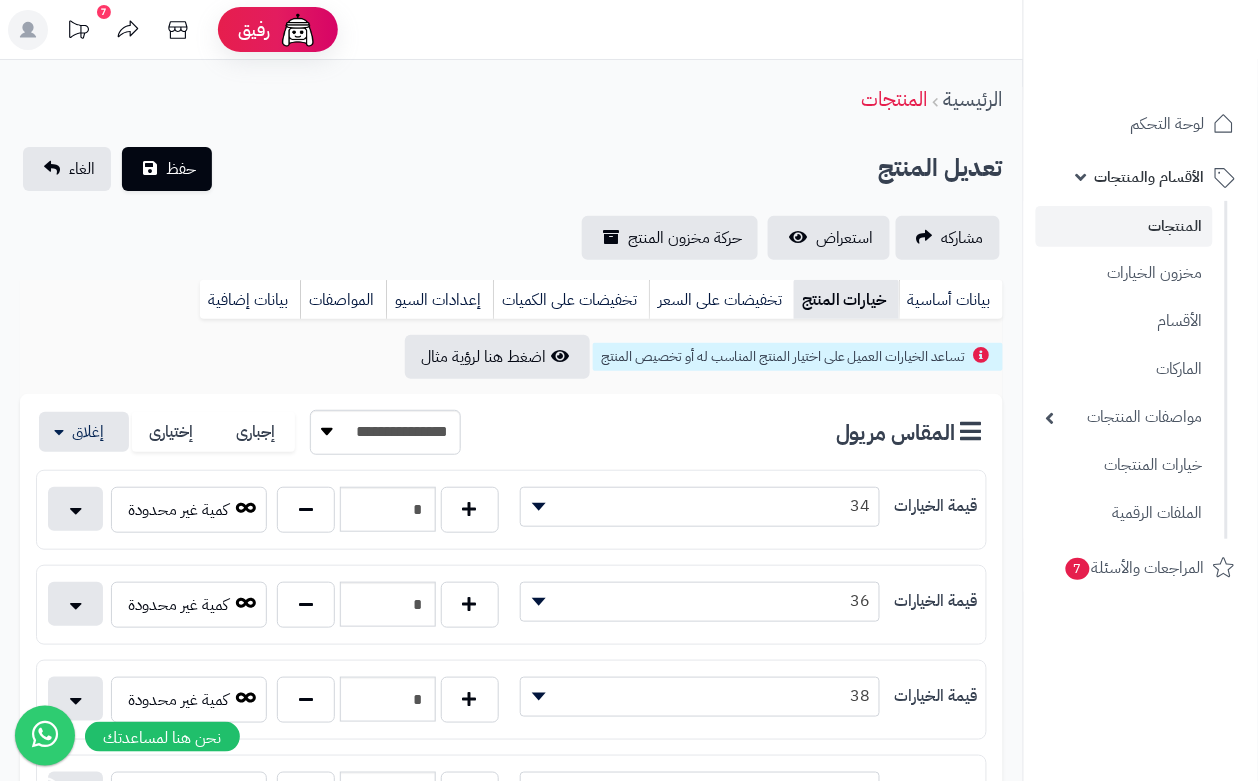 click on "تعديل المنتج
حفظ
الغاء" at bounding box center [511, 169] 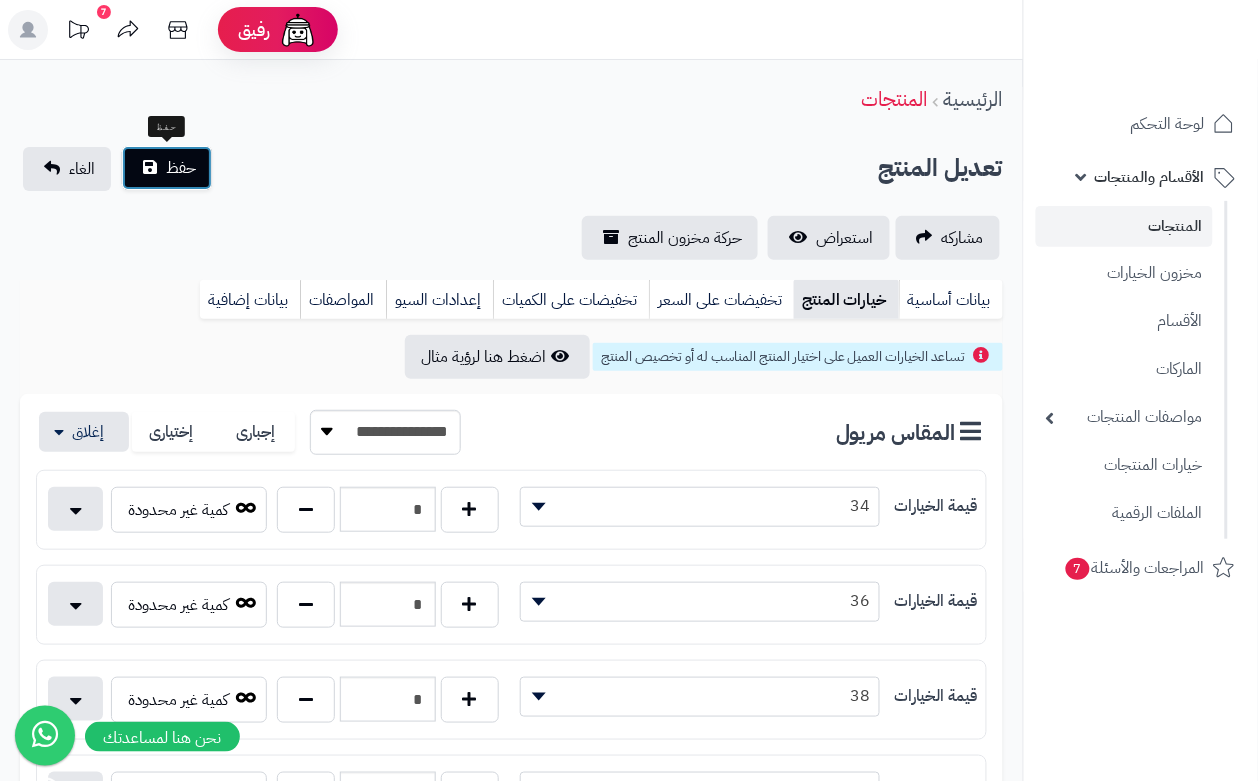 click on "حفظ" at bounding box center (181, 168) 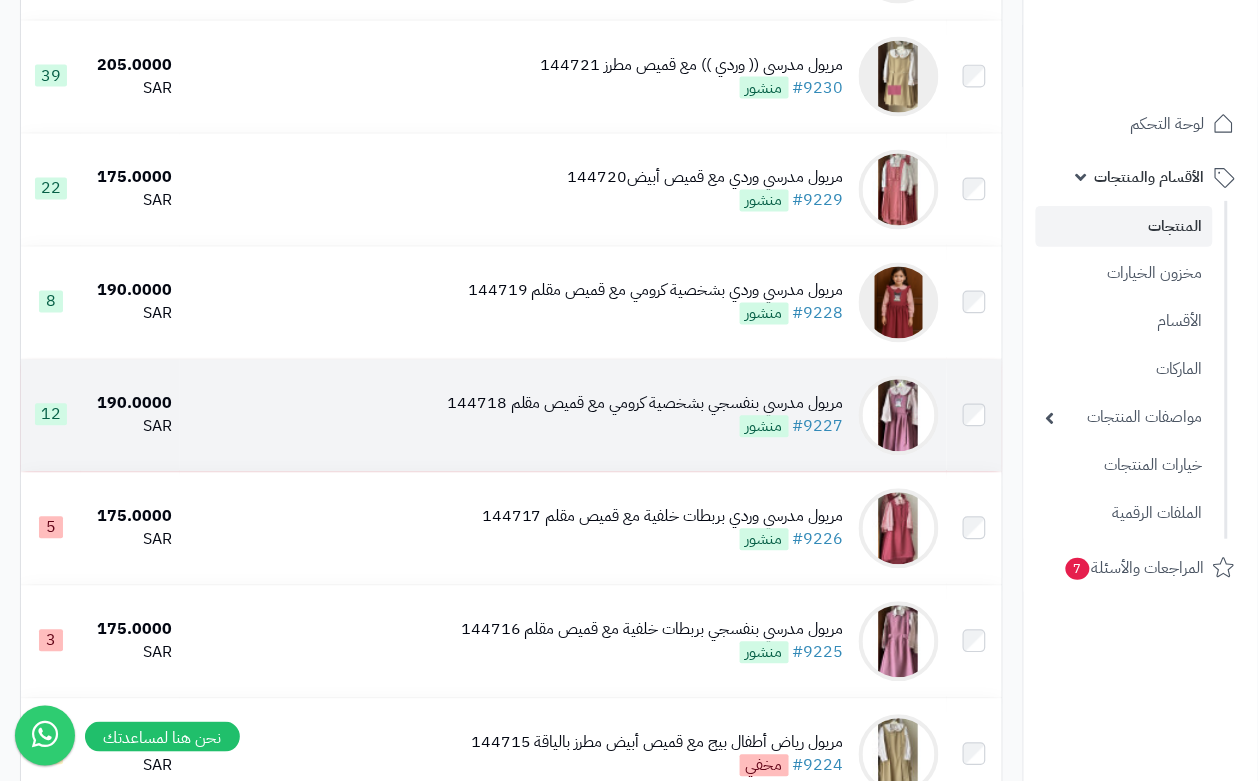 scroll, scrollTop: 625, scrollLeft: 0, axis: vertical 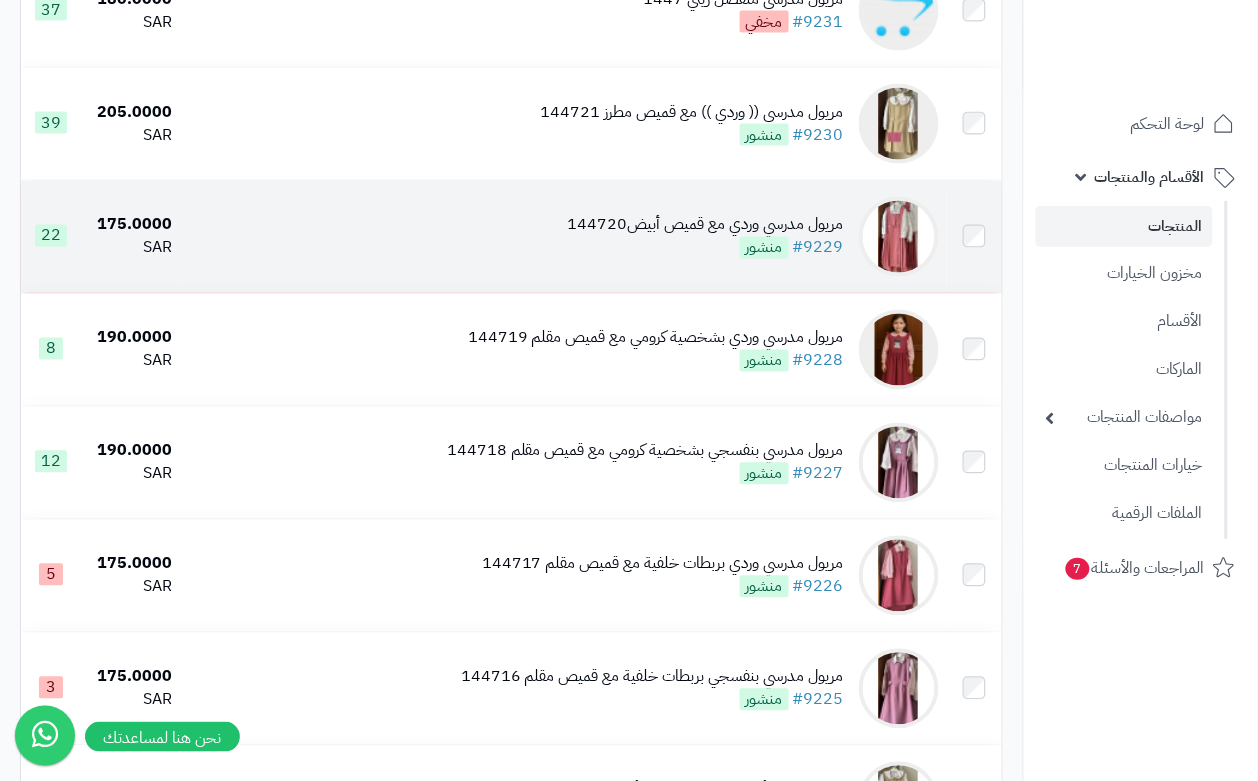 click on "مريول مدرسي وردي مع قميص  أبيض144720
#9229
منشور" at bounding box center [706, 237] 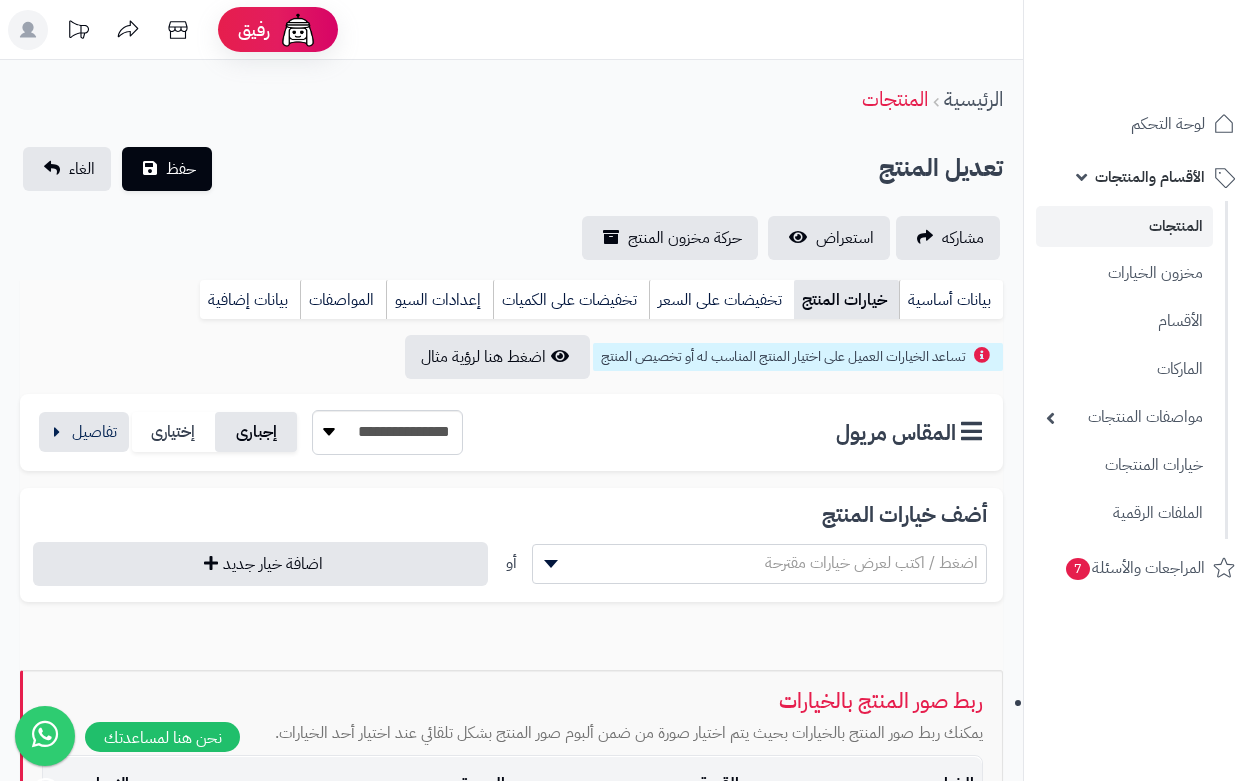 scroll, scrollTop: 0, scrollLeft: 0, axis: both 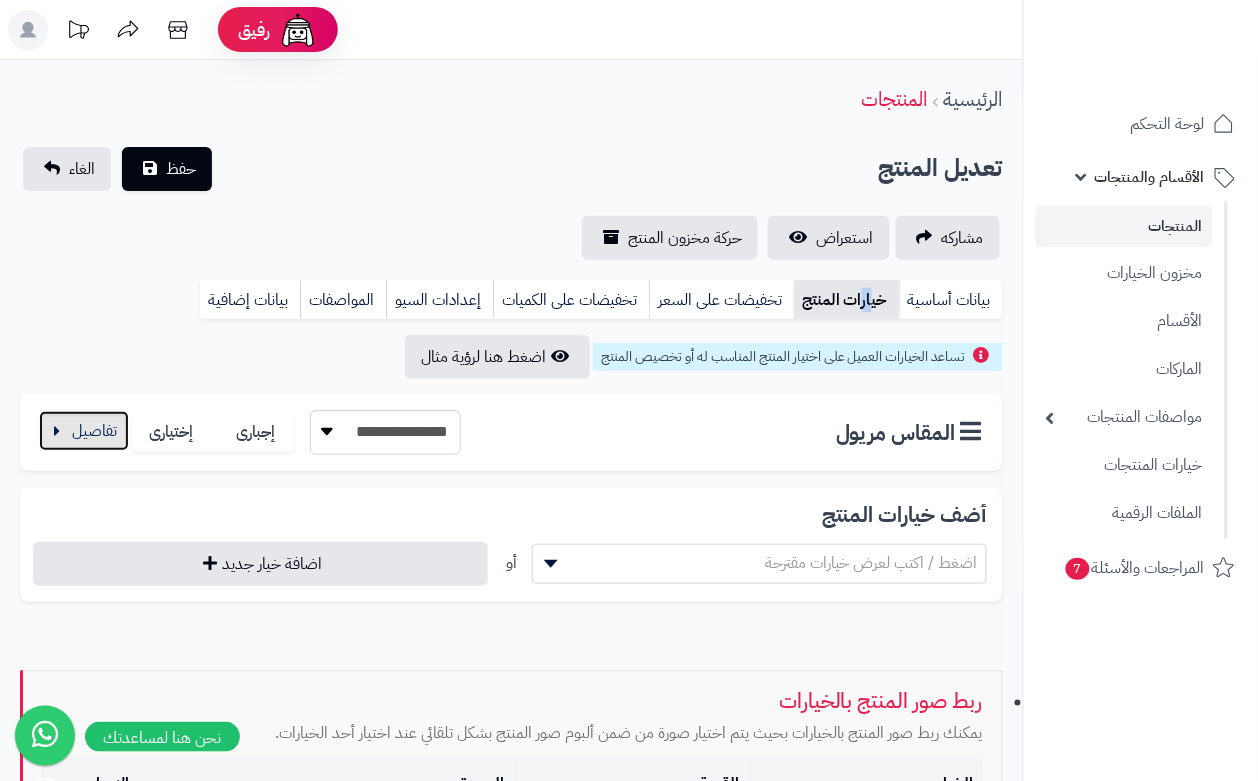 drag, startPoint x: 88, startPoint y: 441, endPoint x: 195, endPoint y: 421, distance: 108.85311 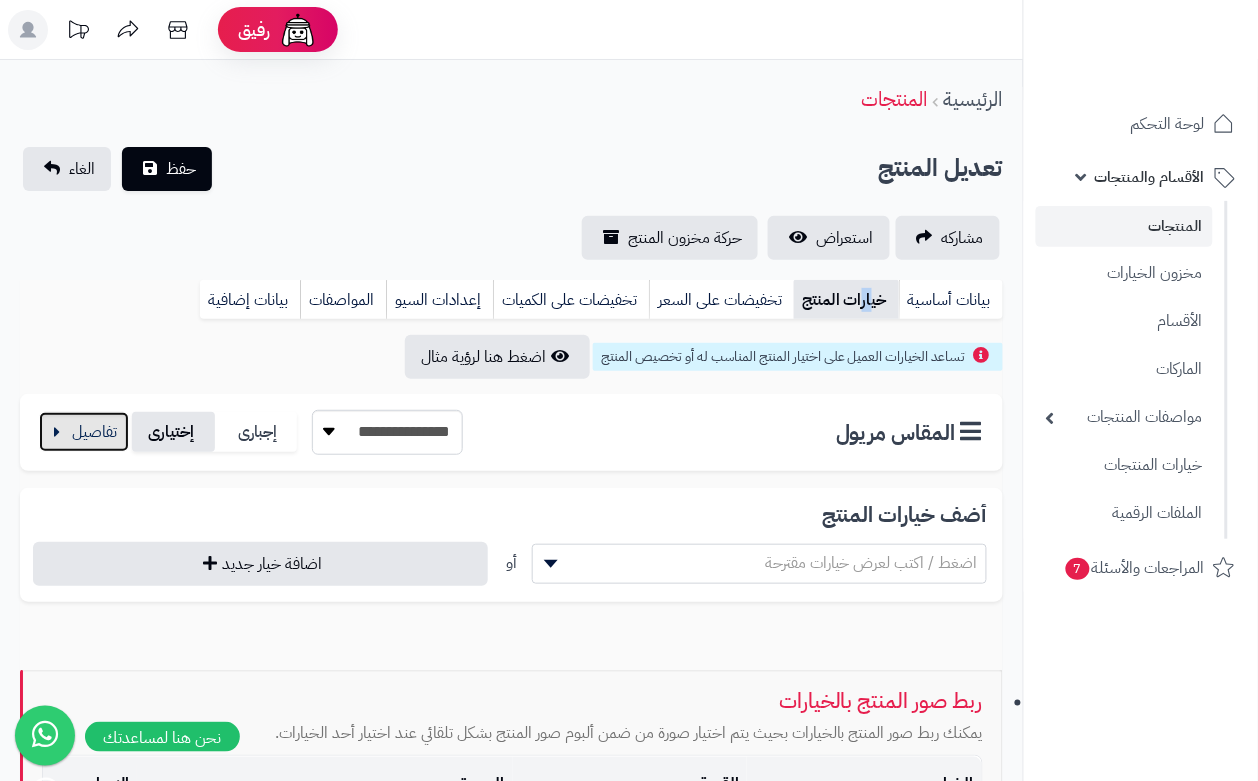 click at bounding box center (84, 432) 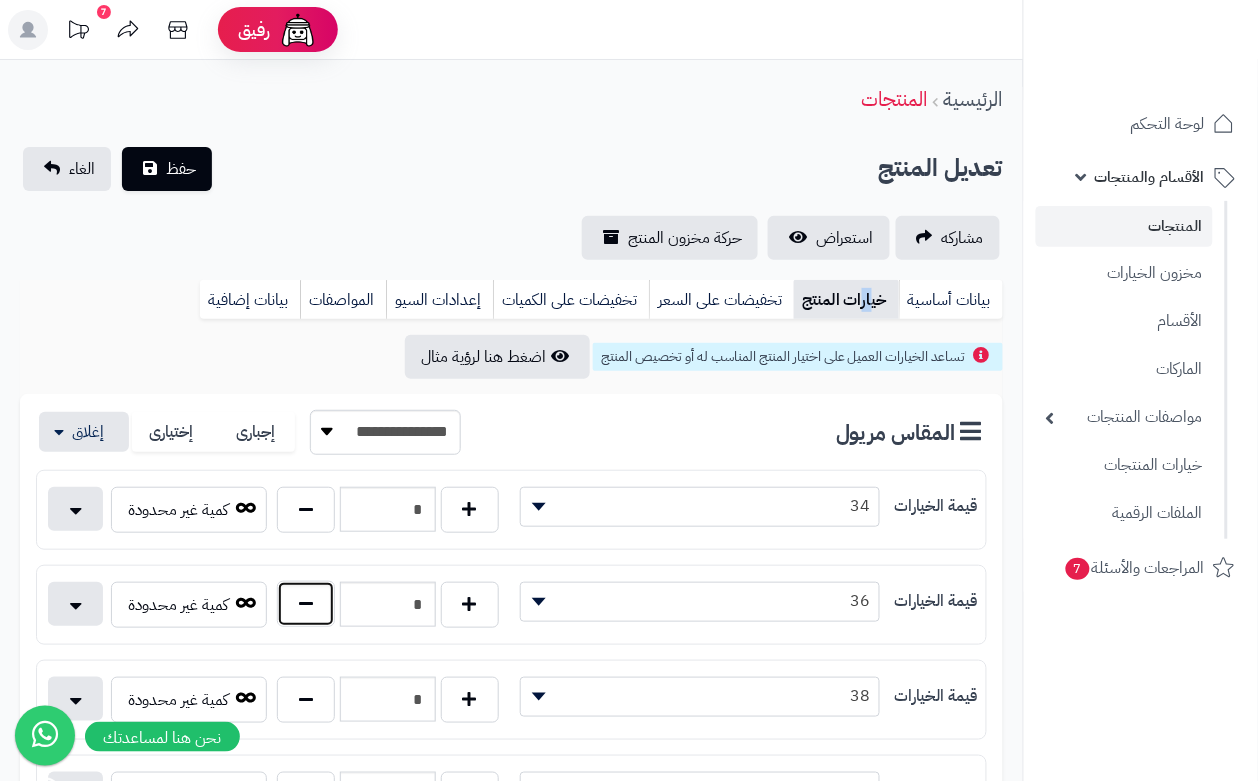 click at bounding box center [306, 604] 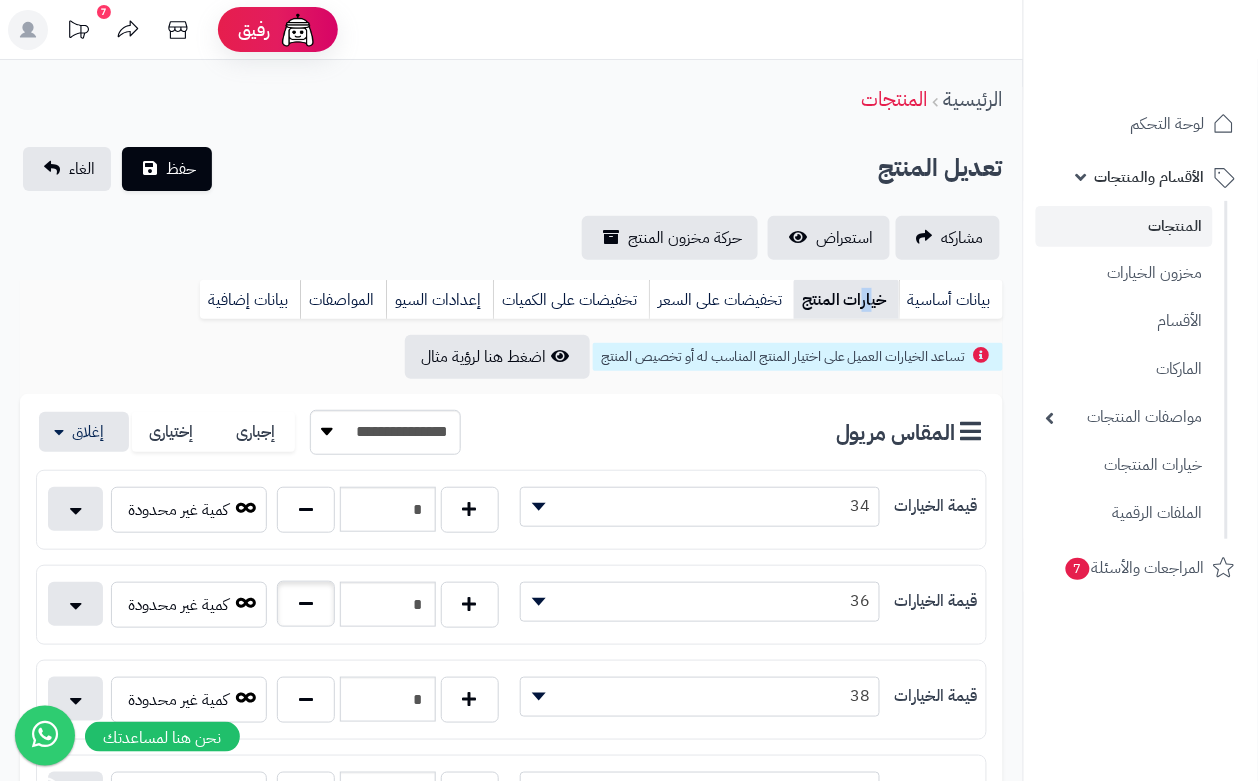 type on "*" 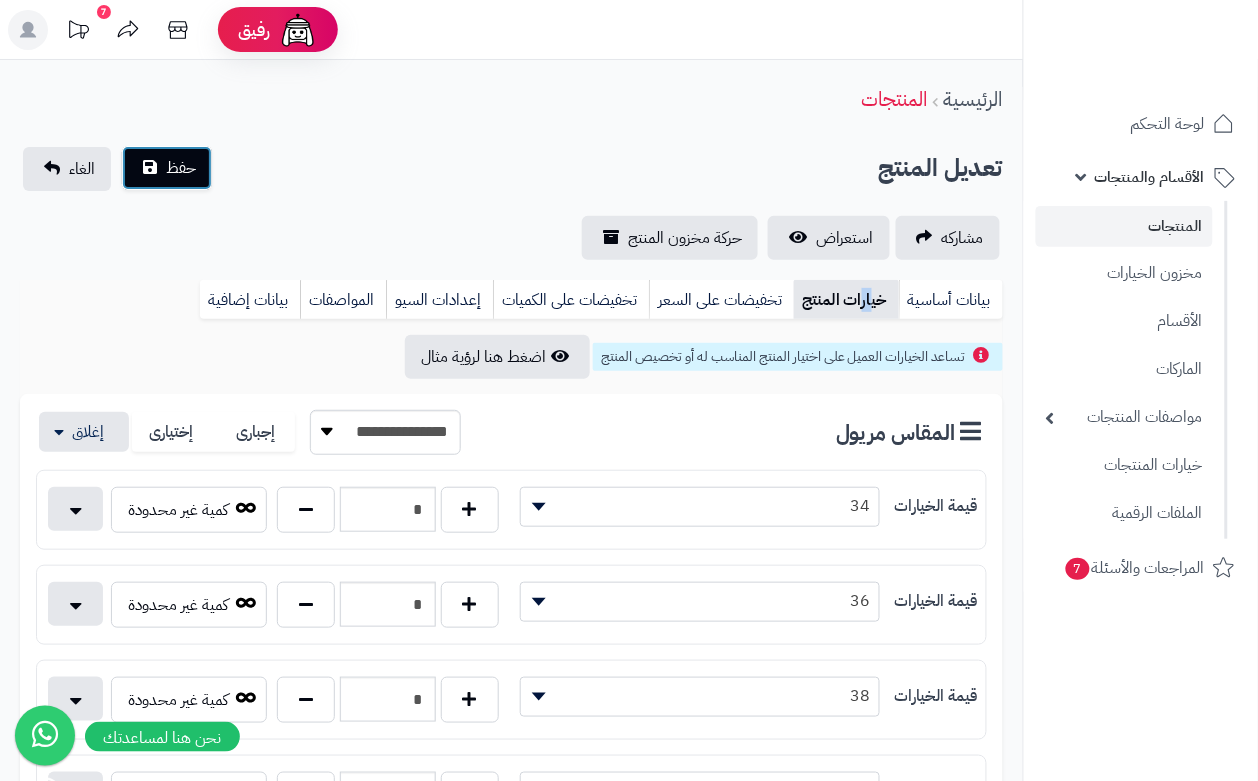 click on "حفظ" at bounding box center (181, 168) 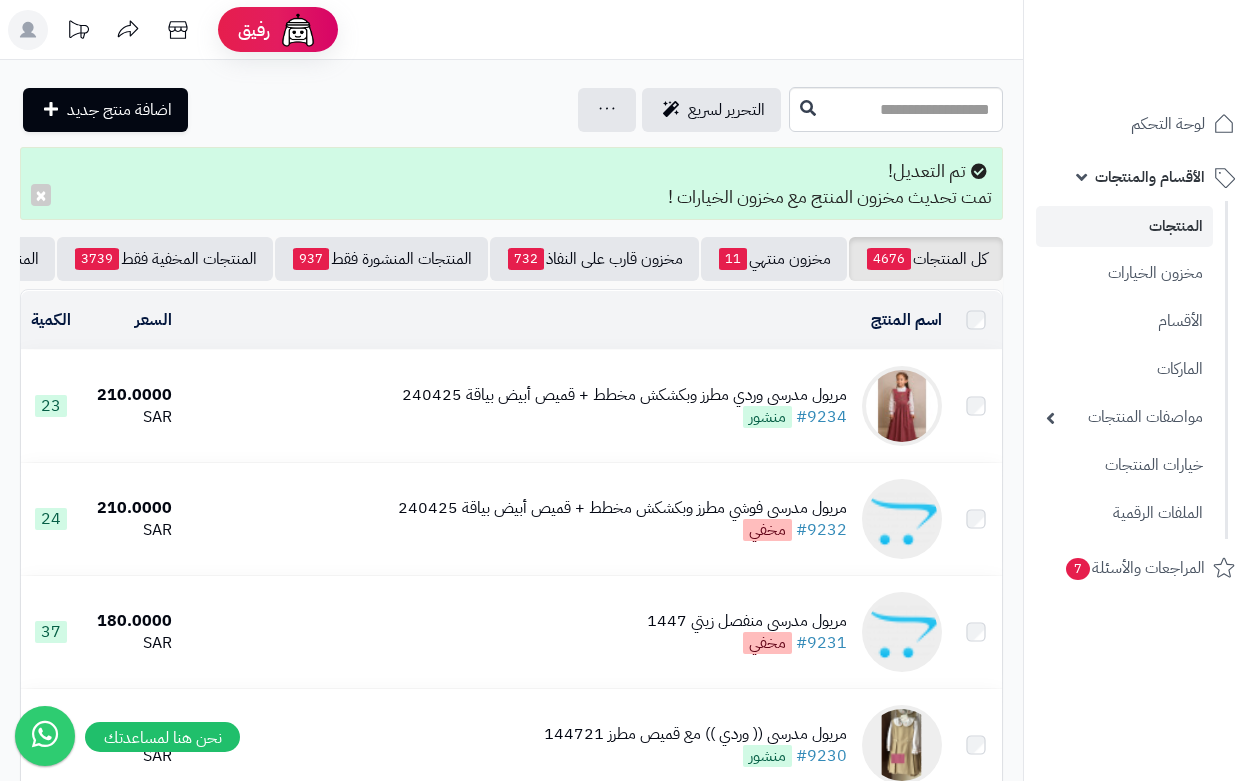 scroll, scrollTop: 0, scrollLeft: 0, axis: both 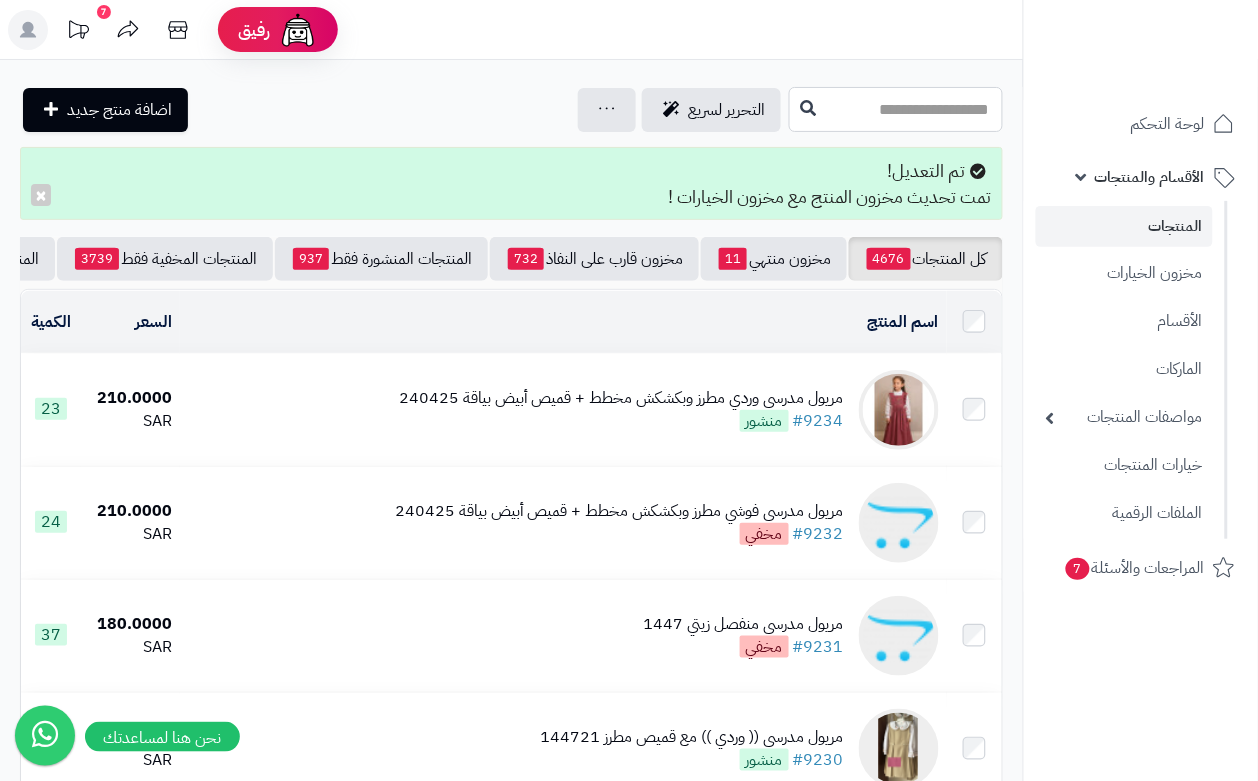 click at bounding box center [896, 109] 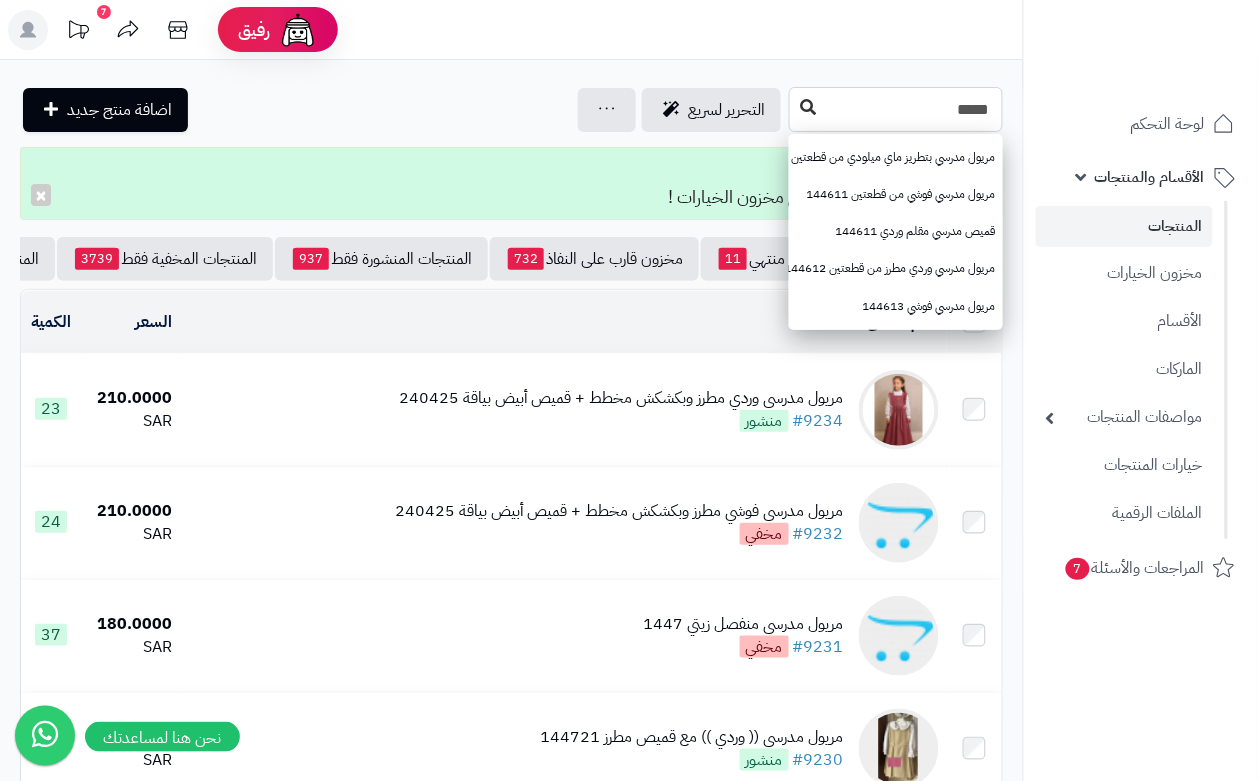 type on "*****" 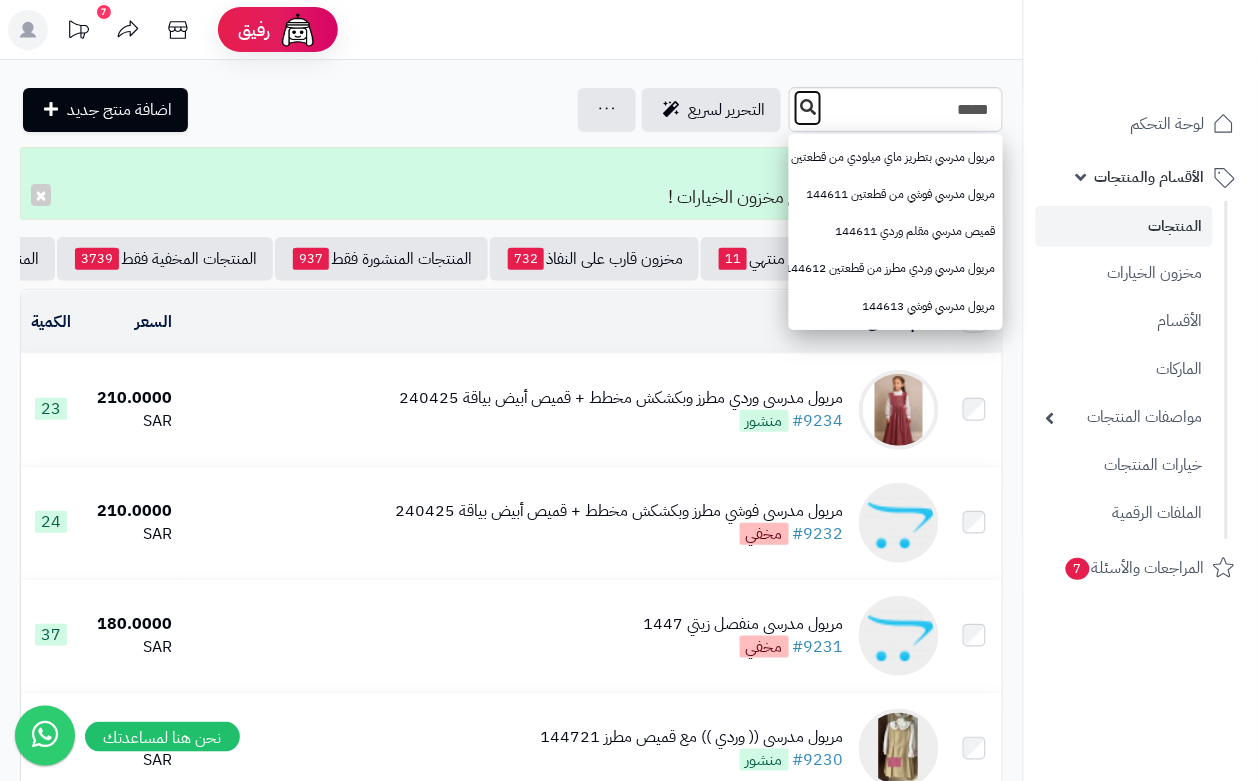click at bounding box center [808, 107] 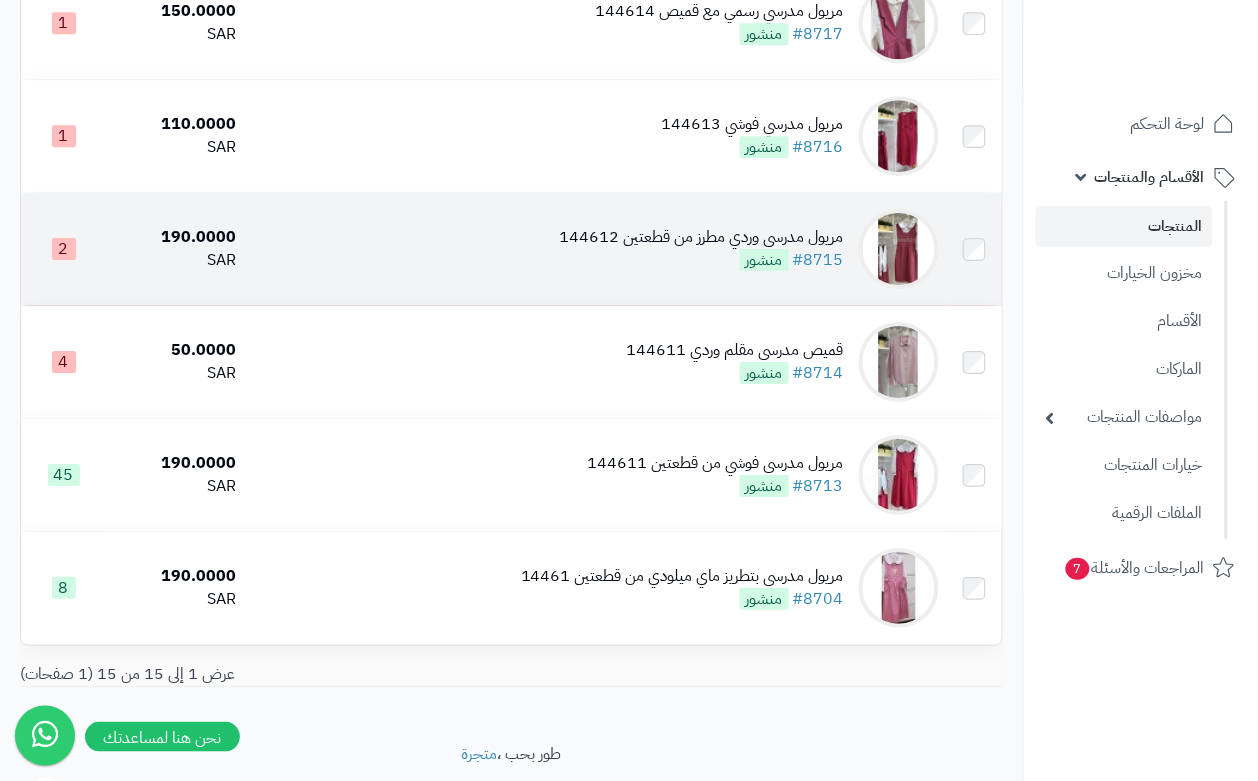 scroll, scrollTop: 1375, scrollLeft: 0, axis: vertical 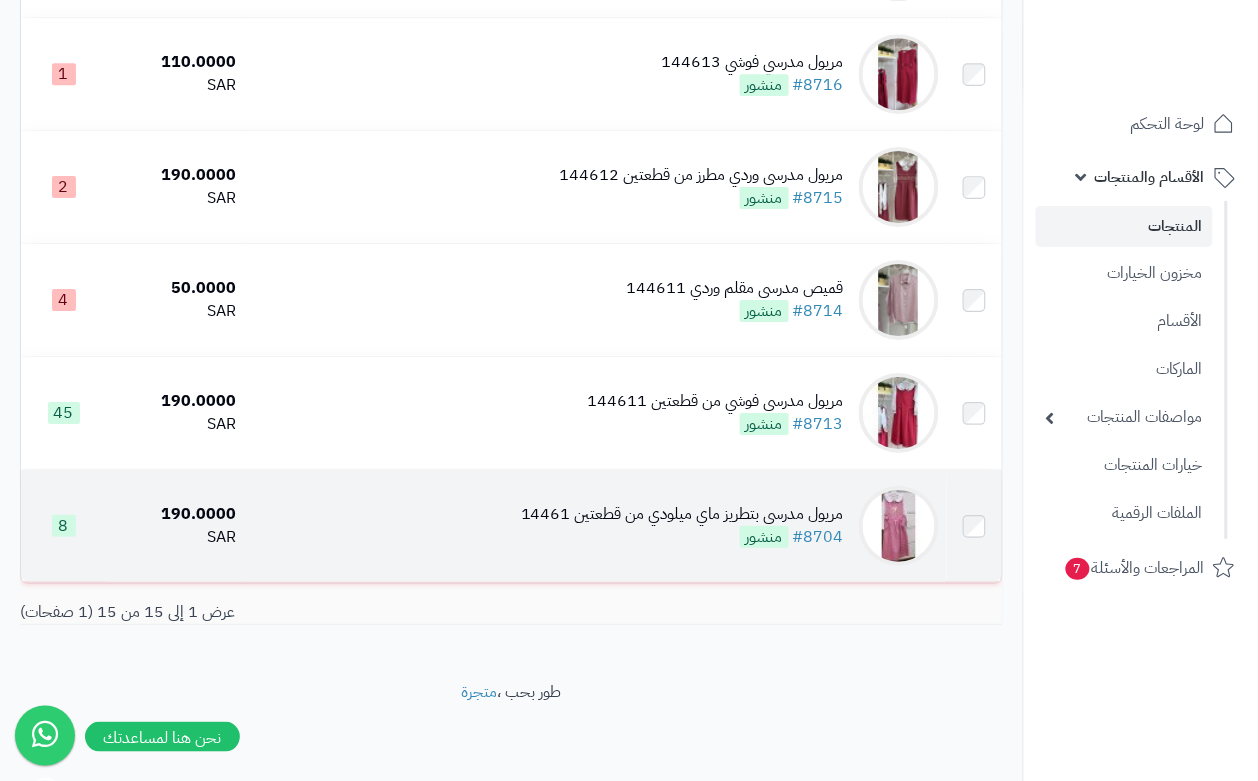 click on "مريول مدرسي بتطريز  ماي ميلودي من قطعتين 14461" at bounding box center (682, 514) 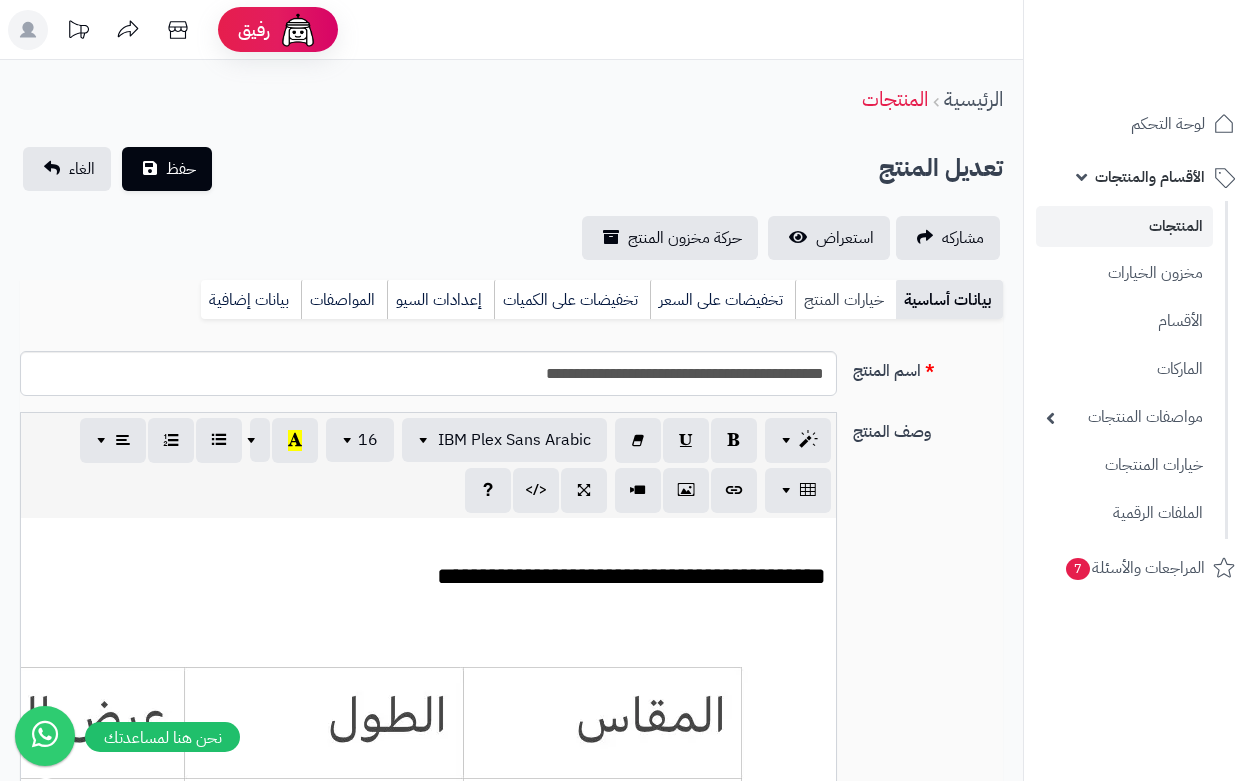 scroll, scrollTop: 0, scrollLeft: 0, axis: both 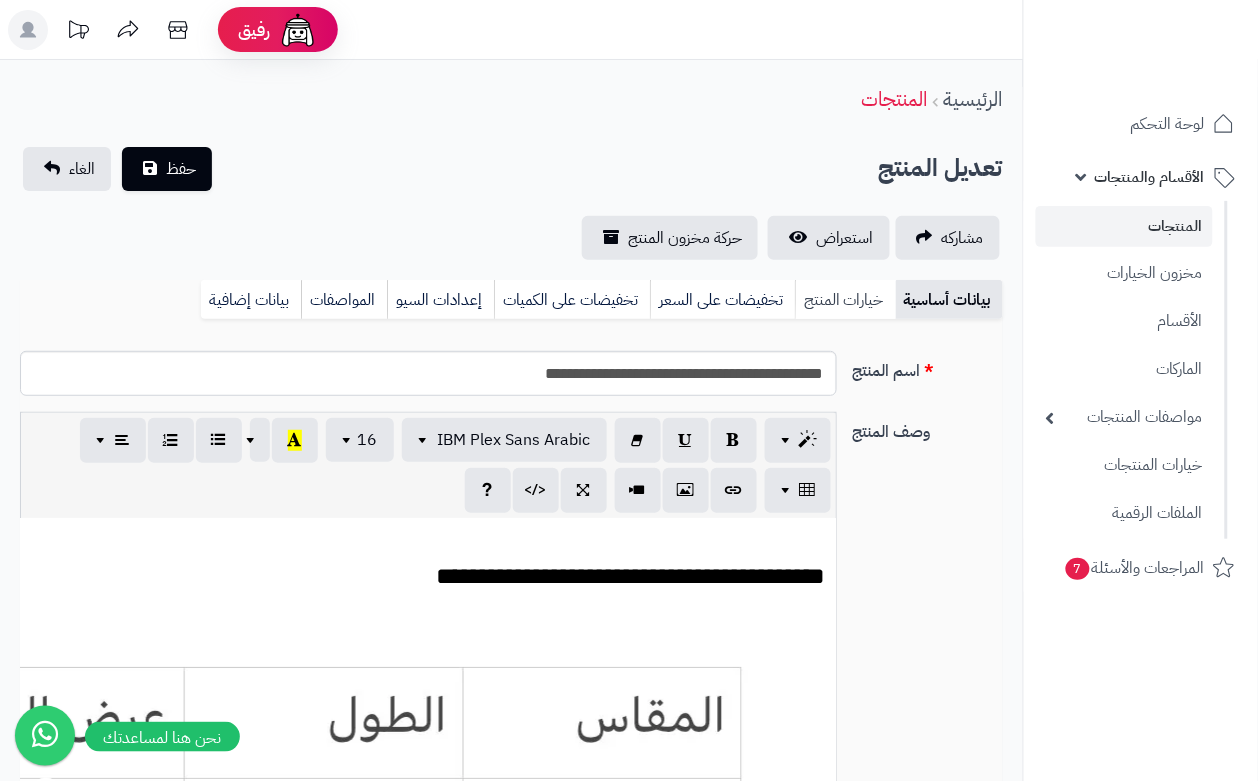 click on "خيارات المنتج" at bounding box center [845, 300] 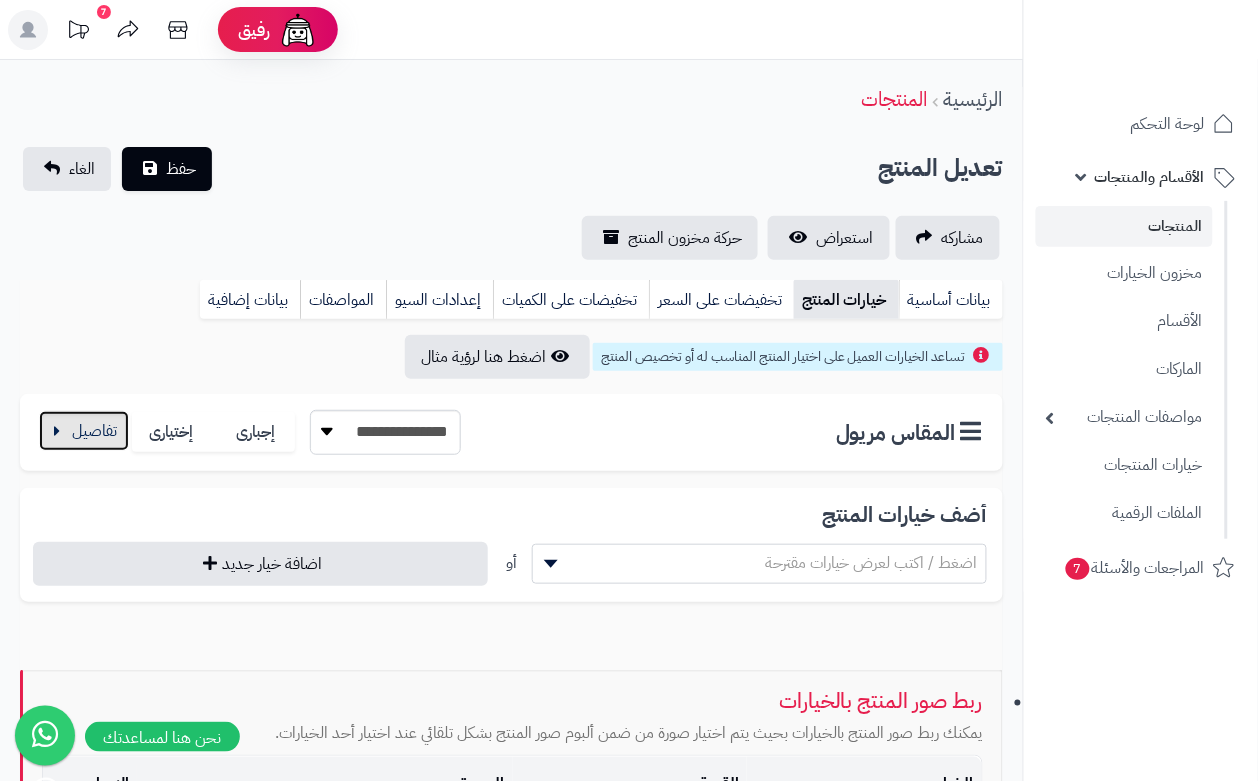 click at bounding box center (84, 431) 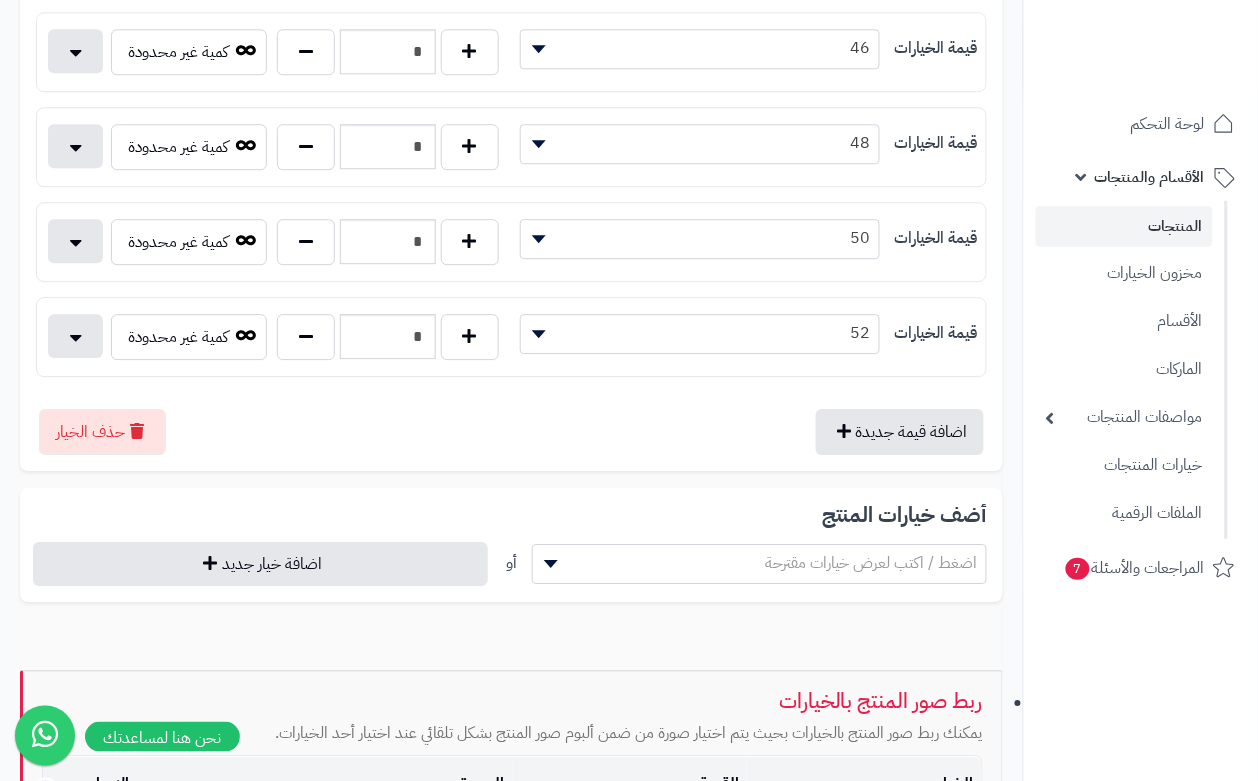 scroll, scrollTop: 1125, scrollLeft: 0, axis: vertical 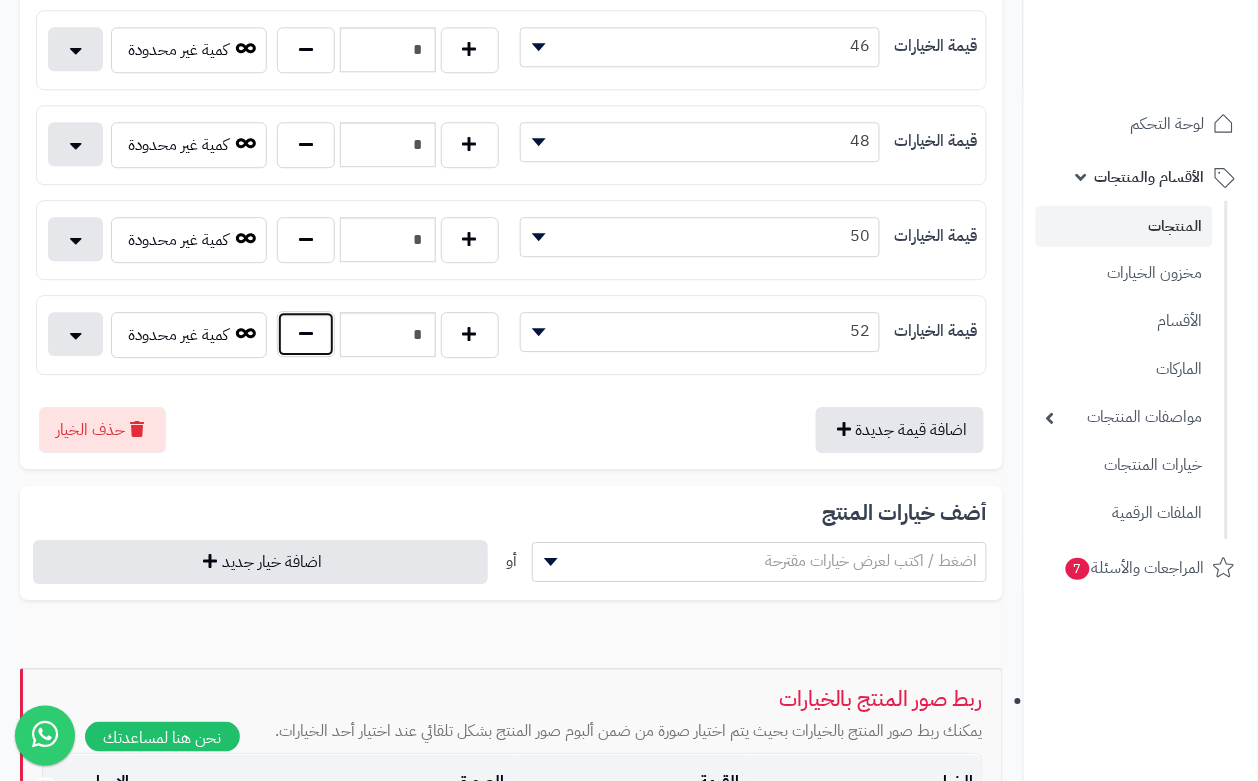 click at bounding box center (306, 334) 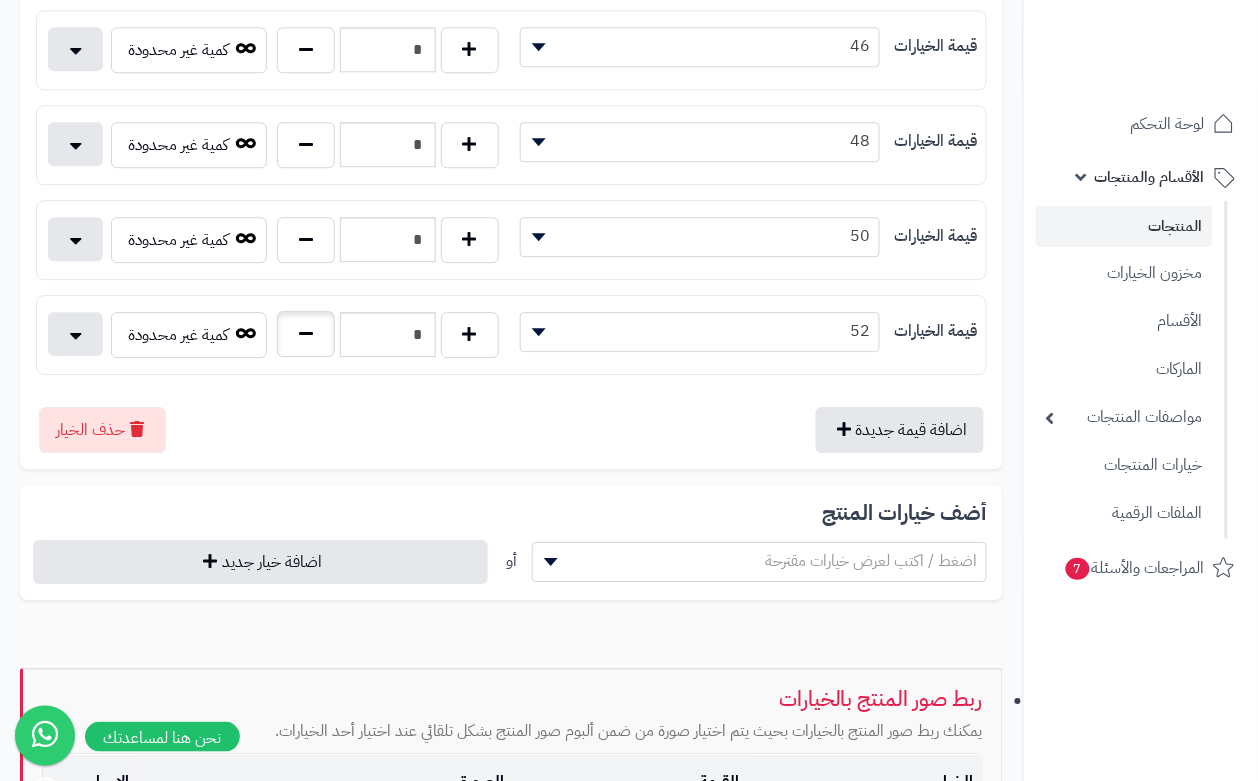 type on "*" 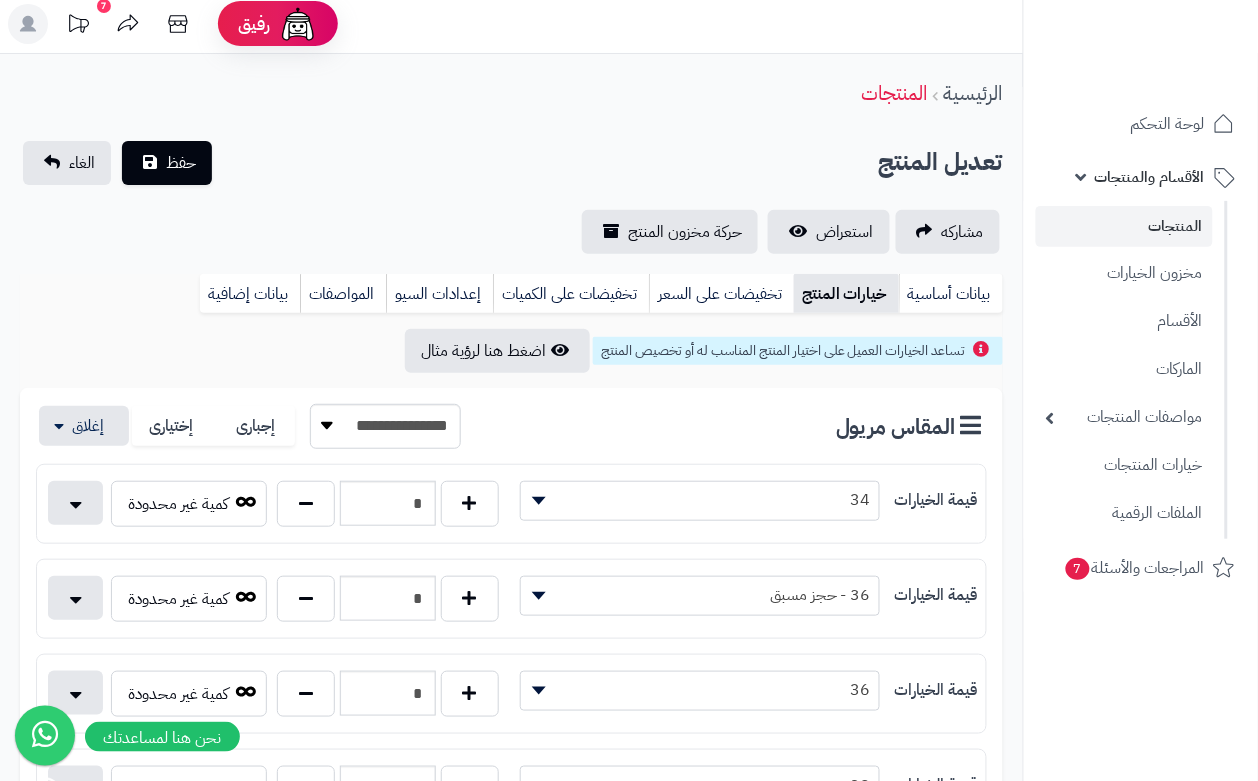 scroll, scrollTop: 0, scrollLeft: 0, axis: both 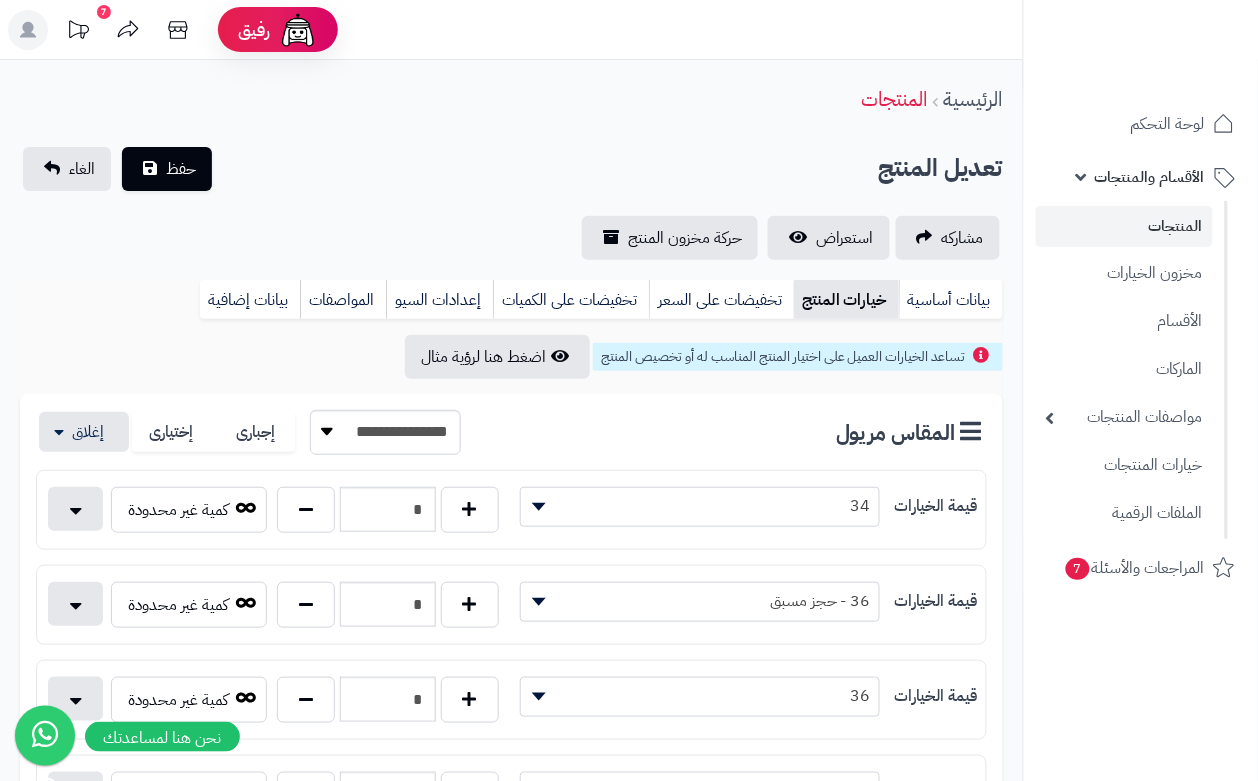 click on "الرئيسية المنتجات" at bounding box center [511, 99] 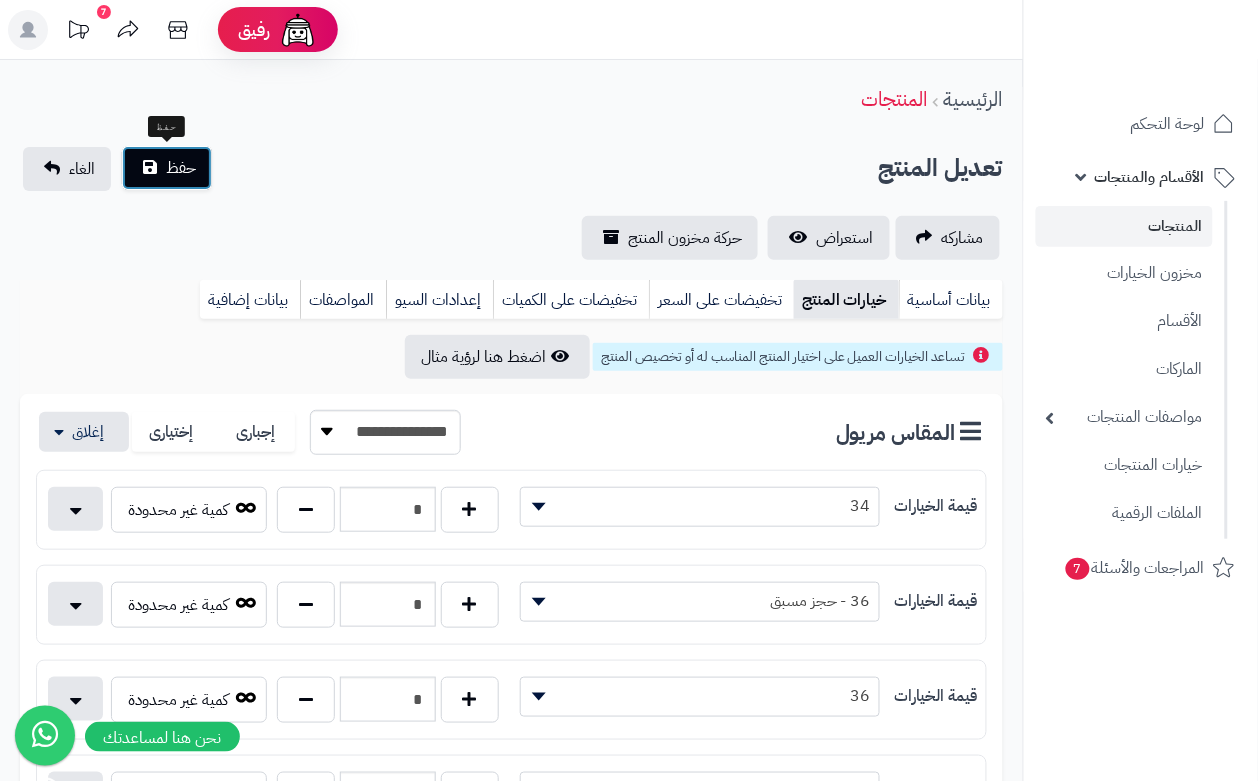 click on "حفظ" at bounding box center [181, 168] 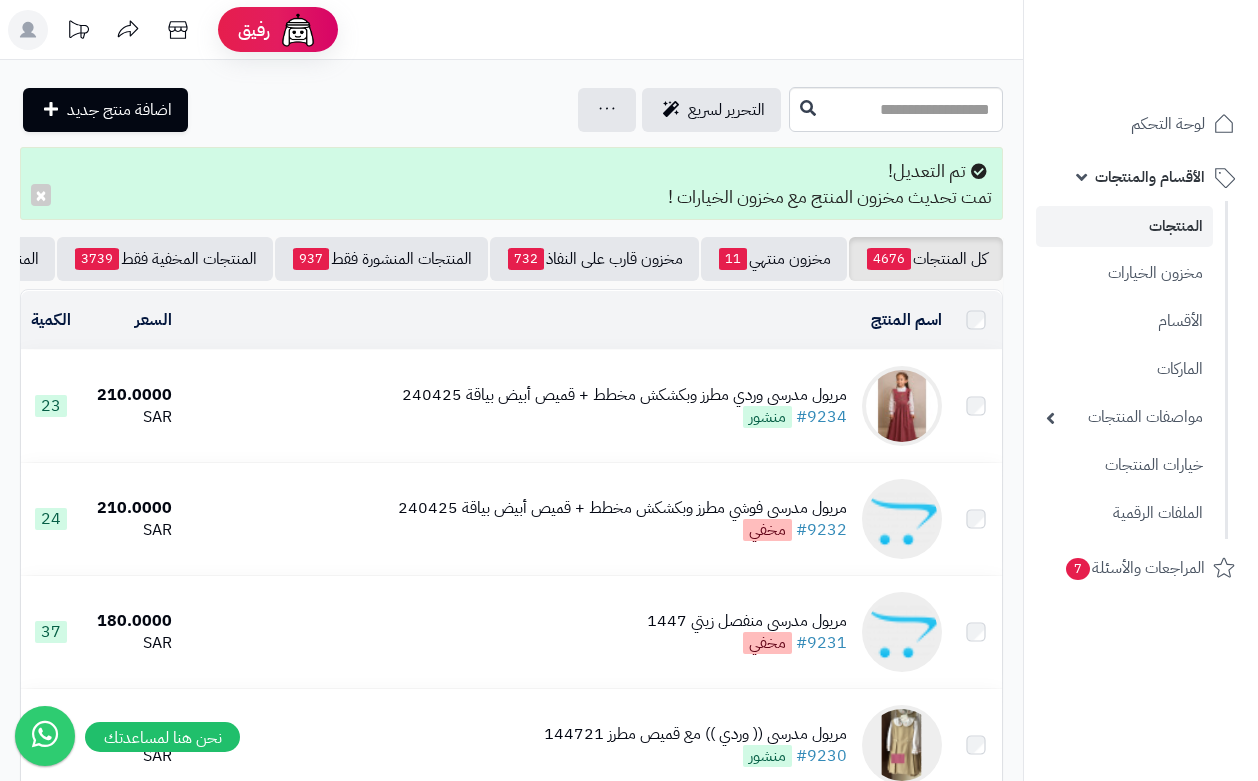 scroll, scrollTop: 0, scrollLeft: 0, axis: both 